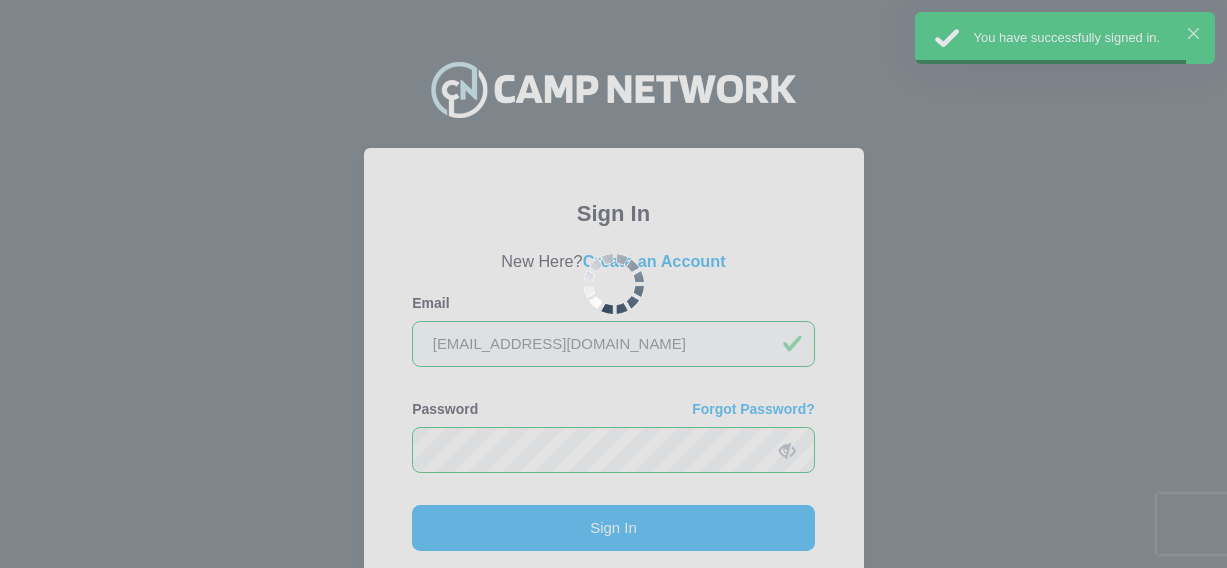scroll, scrollTop: 0, scrollLeft: 0, axis: both 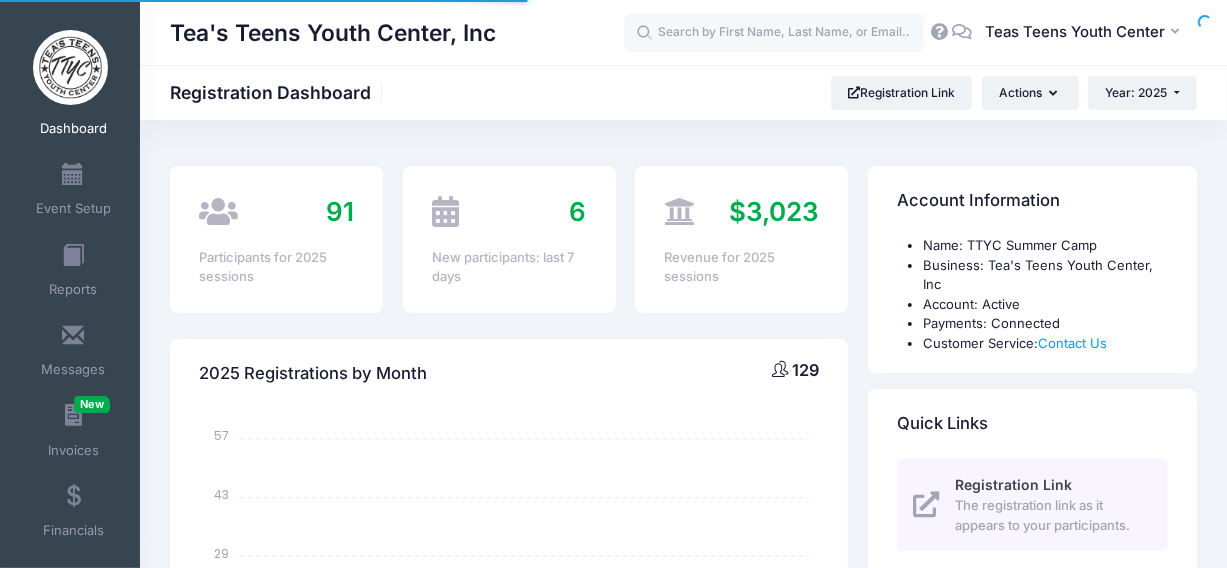 select 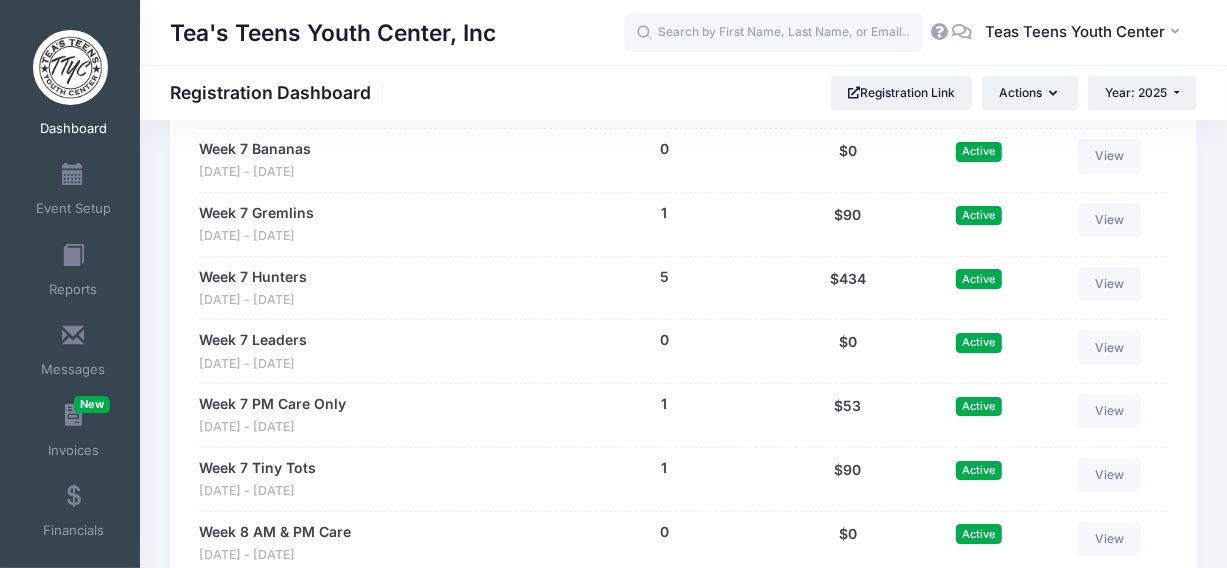 scroll, scrollTop: 4400, scrollLeft: 0, axis: vertical 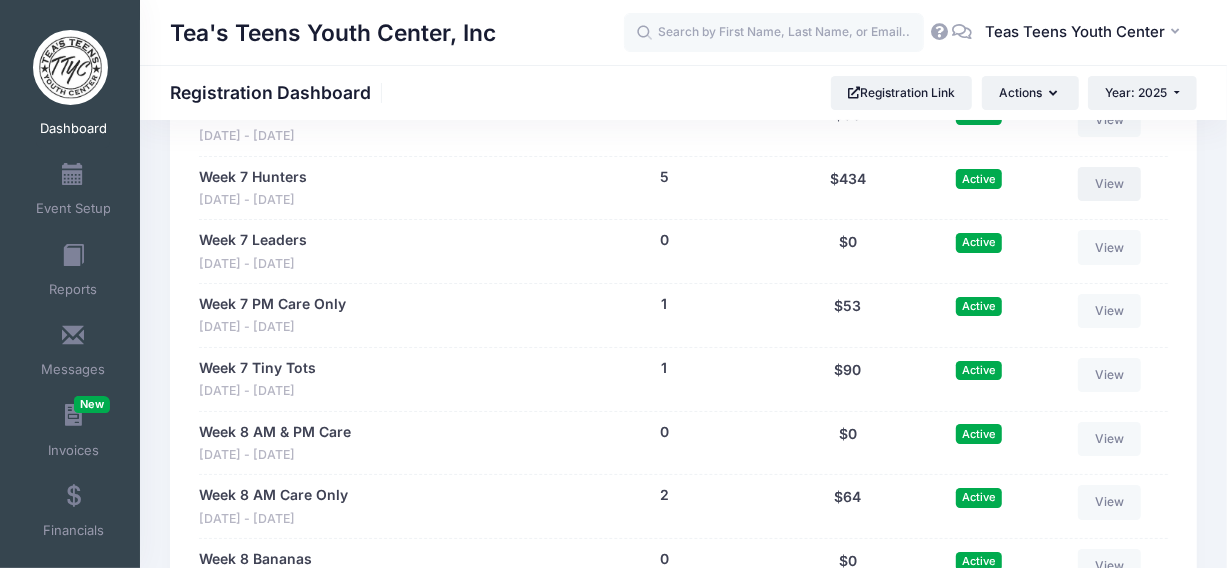 click on "View" at bounding box center (1110, 184) 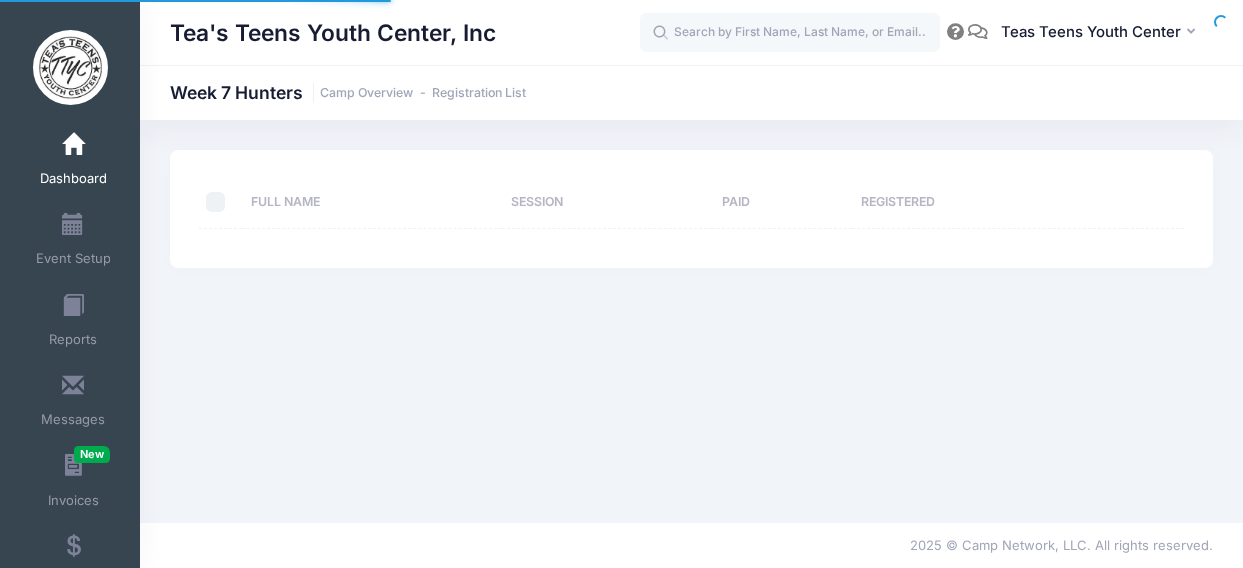 select on "10" 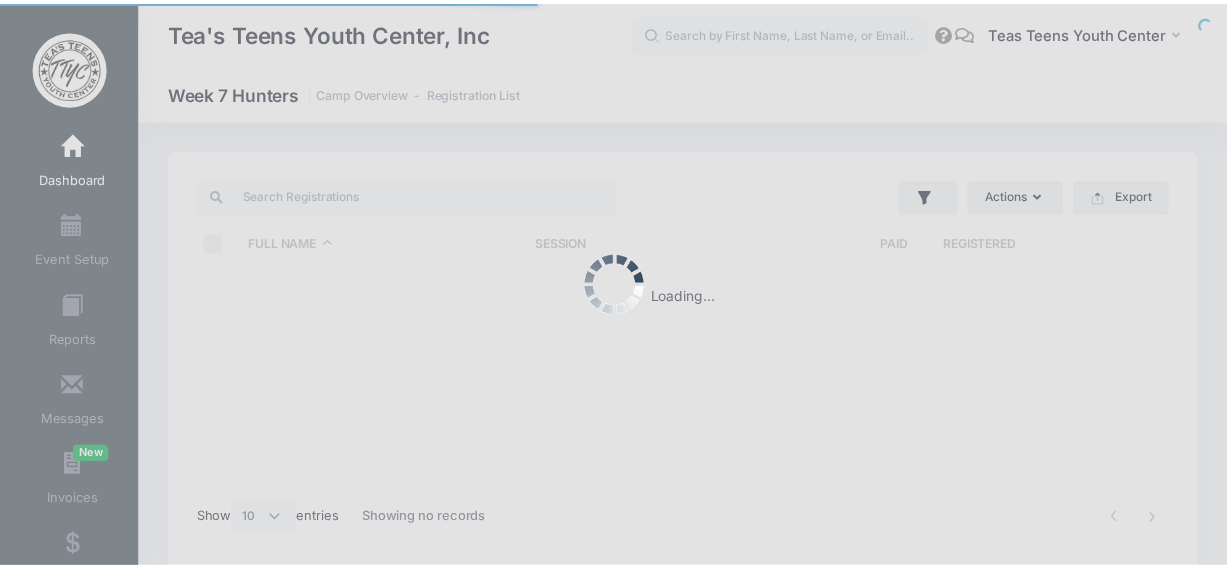 scroll, scrollTop: 0, scrollLeft: 0, axis: both 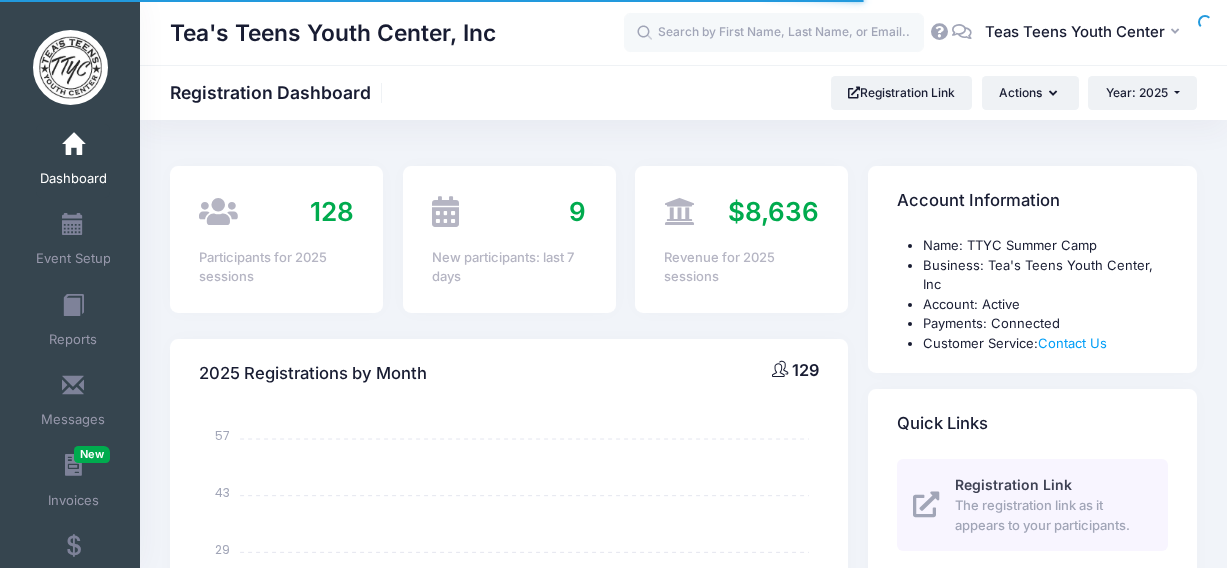 select 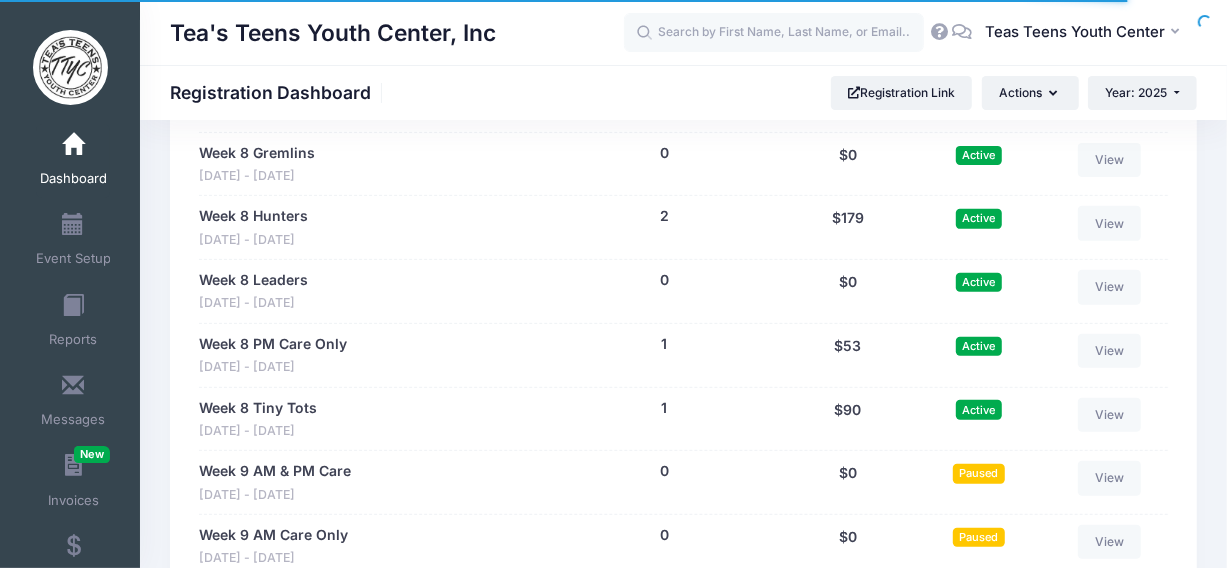 scroll, scrollTop: 4581, scrollLeft: 0, axis: vertical 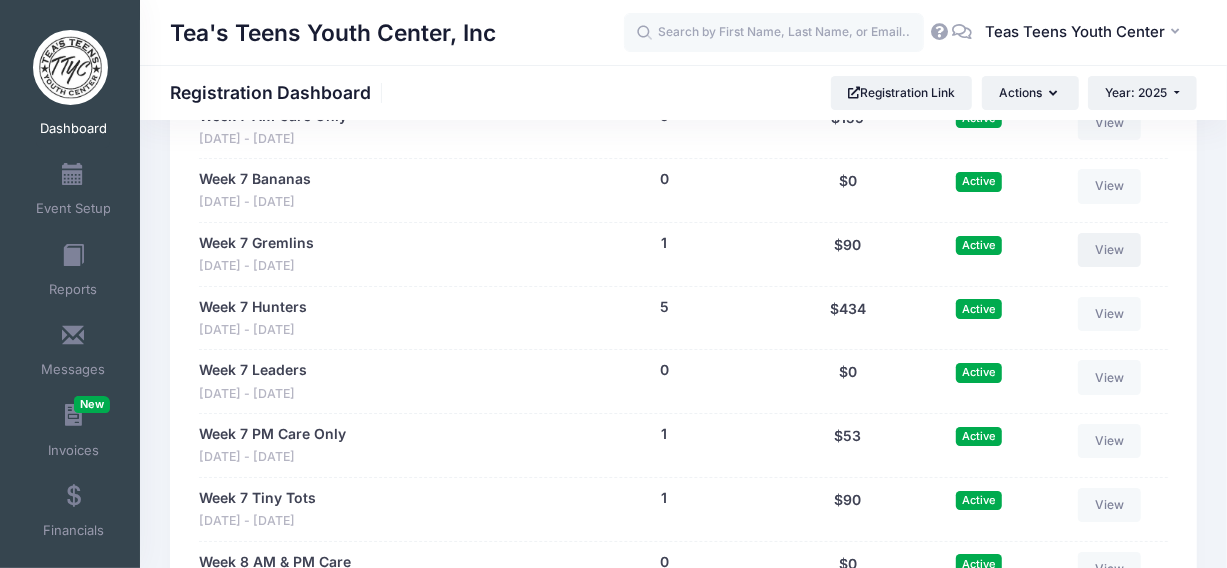 click on "View" at bounding box center (1110, 250) 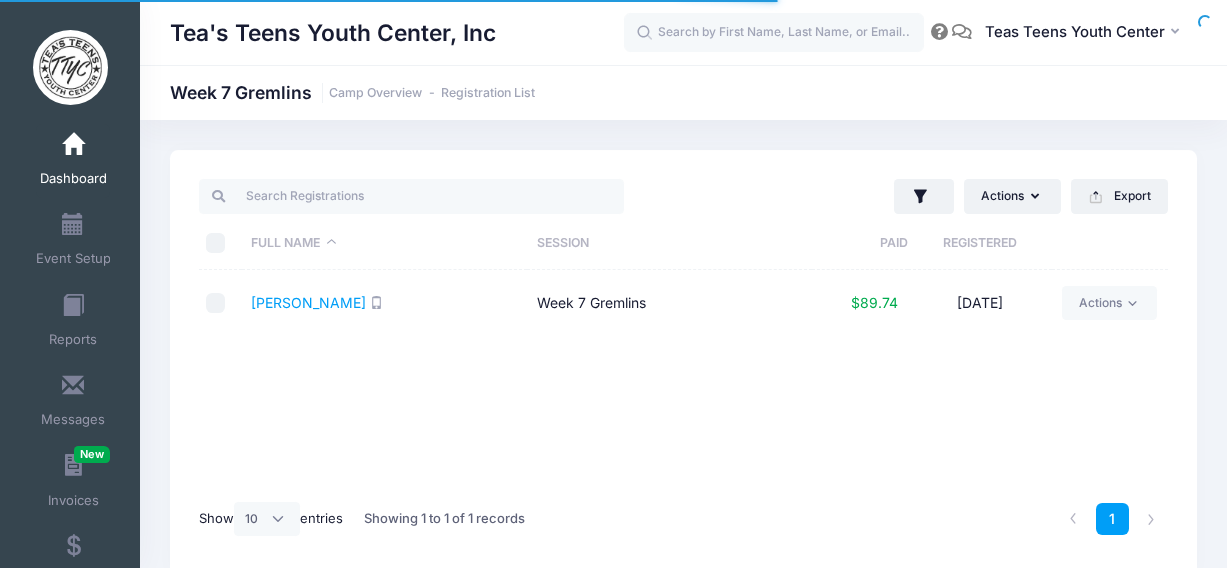 select on "10" 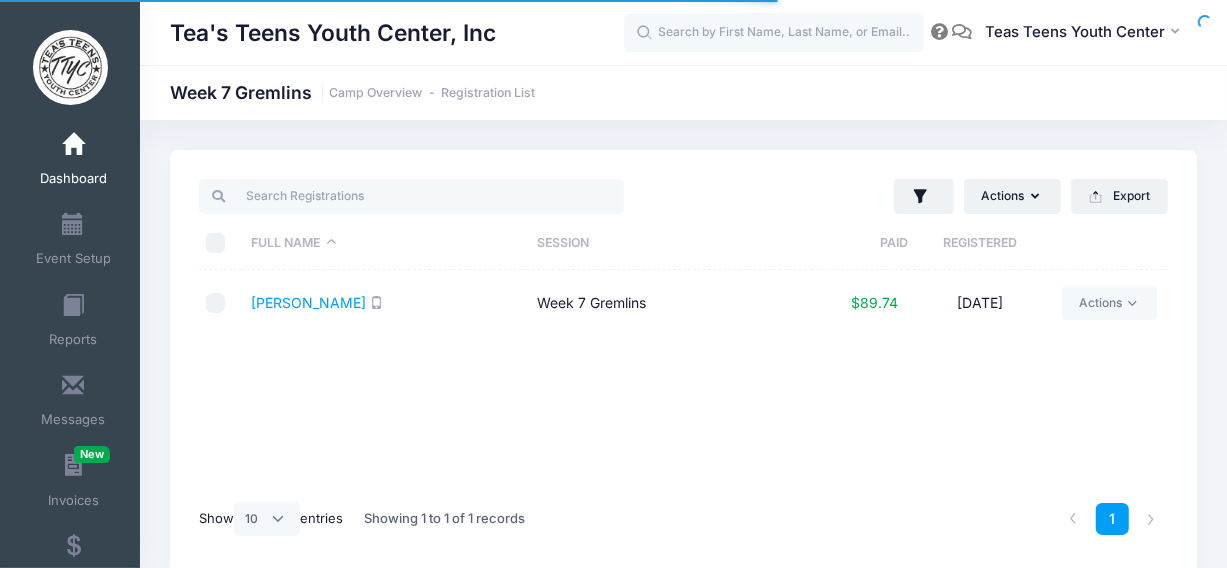 scroll, scrollTop: 0, scrollLeft: 0, axis: both 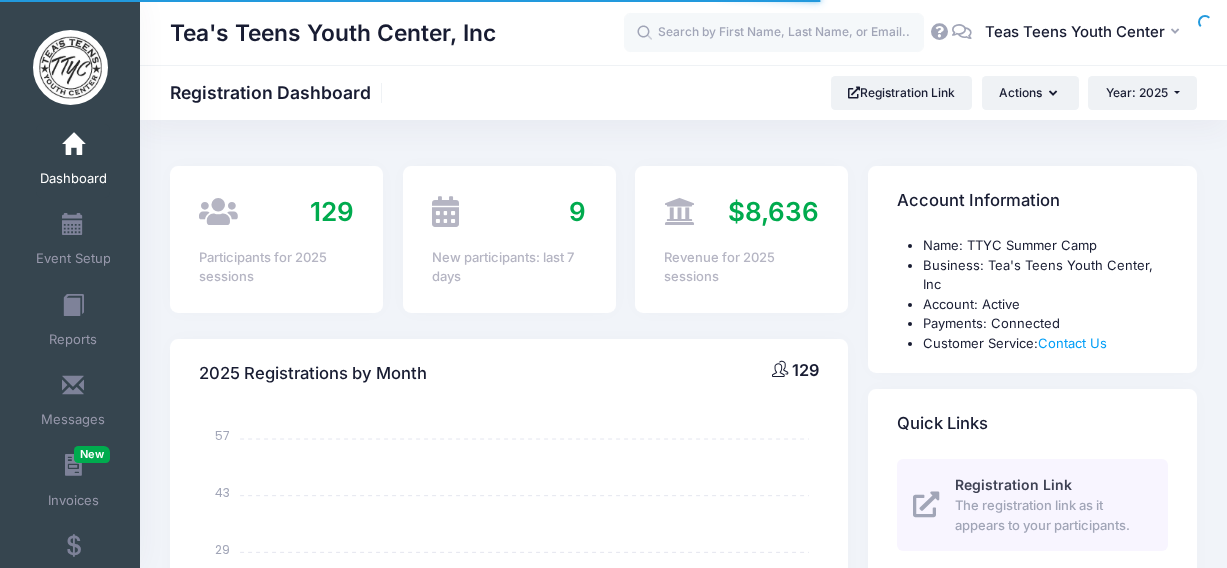select 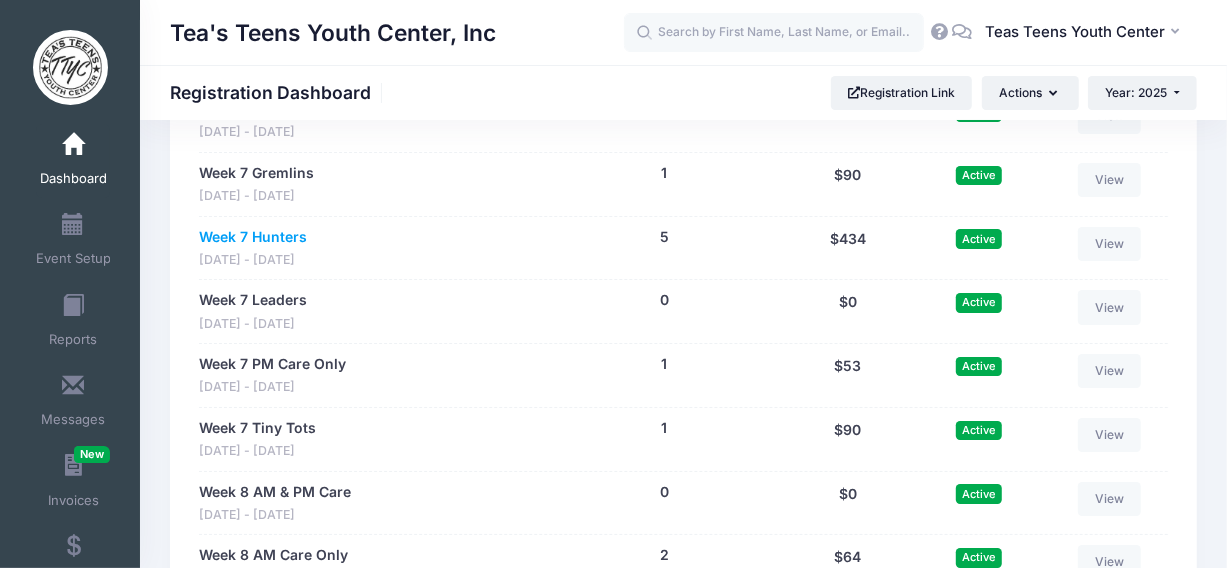 scroll, scrollTop: 4340, scrollLeft: 0, axis: vertical 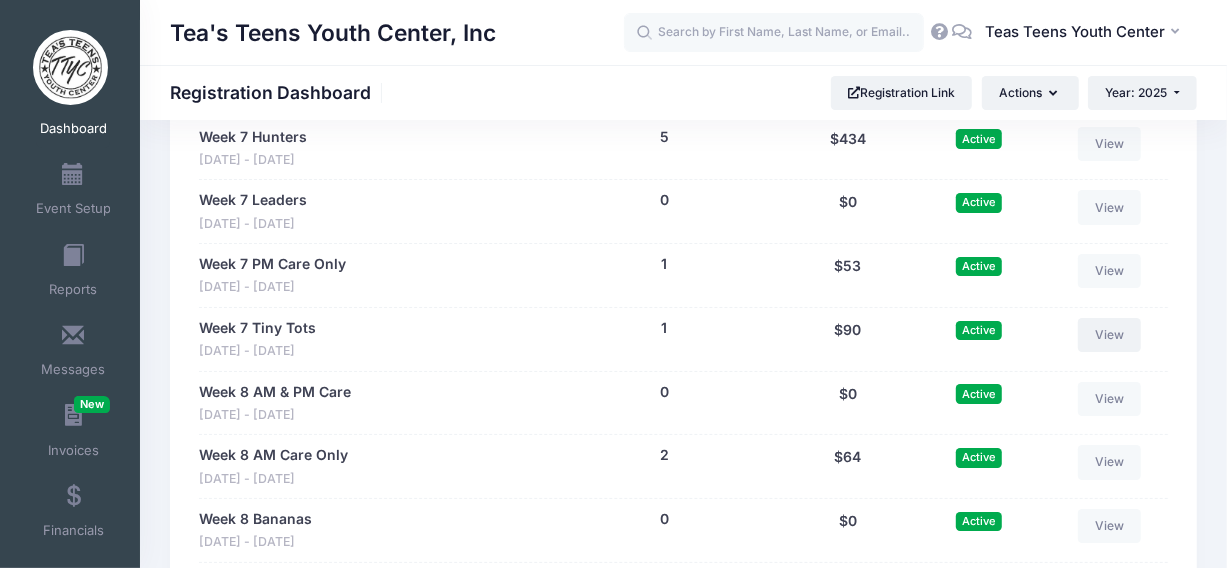 click on "View" at bounding box center [1110, 335] 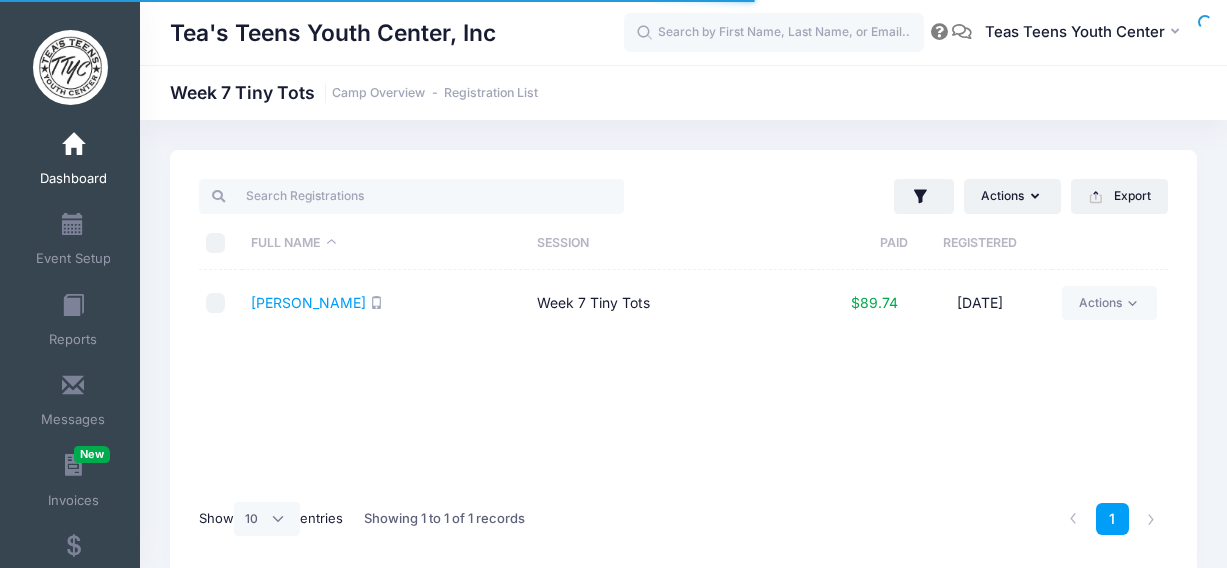 select on "10" 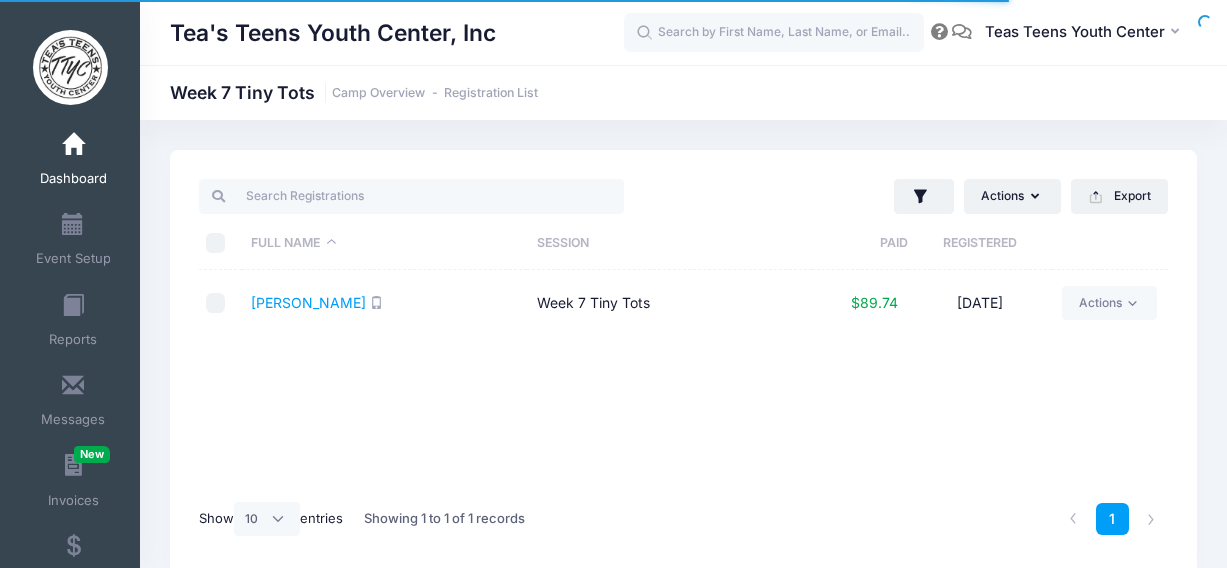 scroll, scrollTop: 0, scrollLeft: 0, axis: both 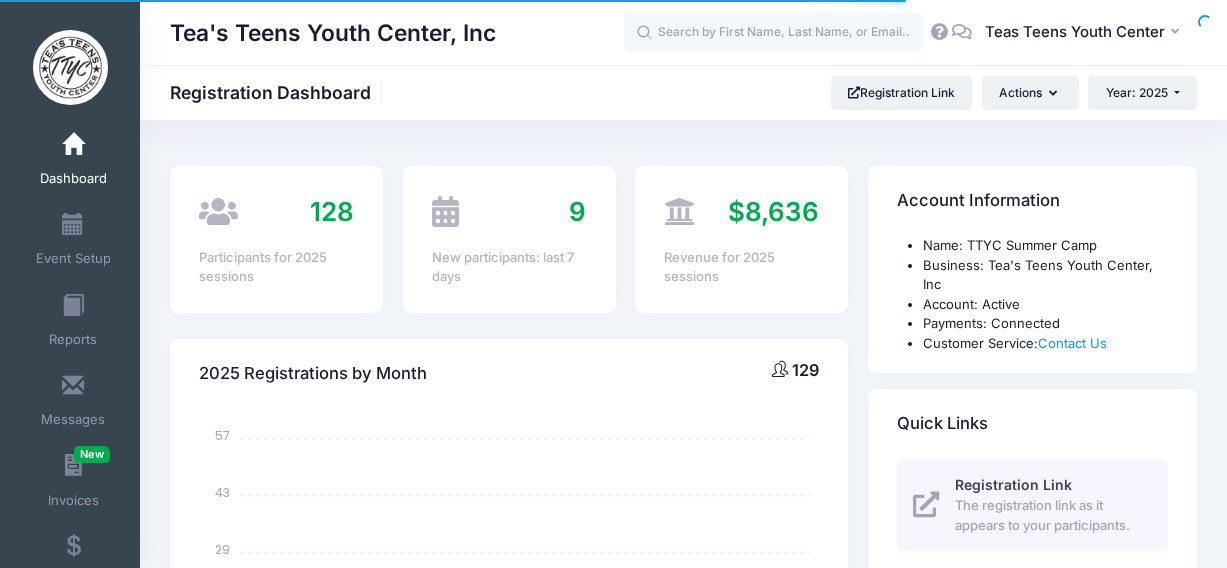 select 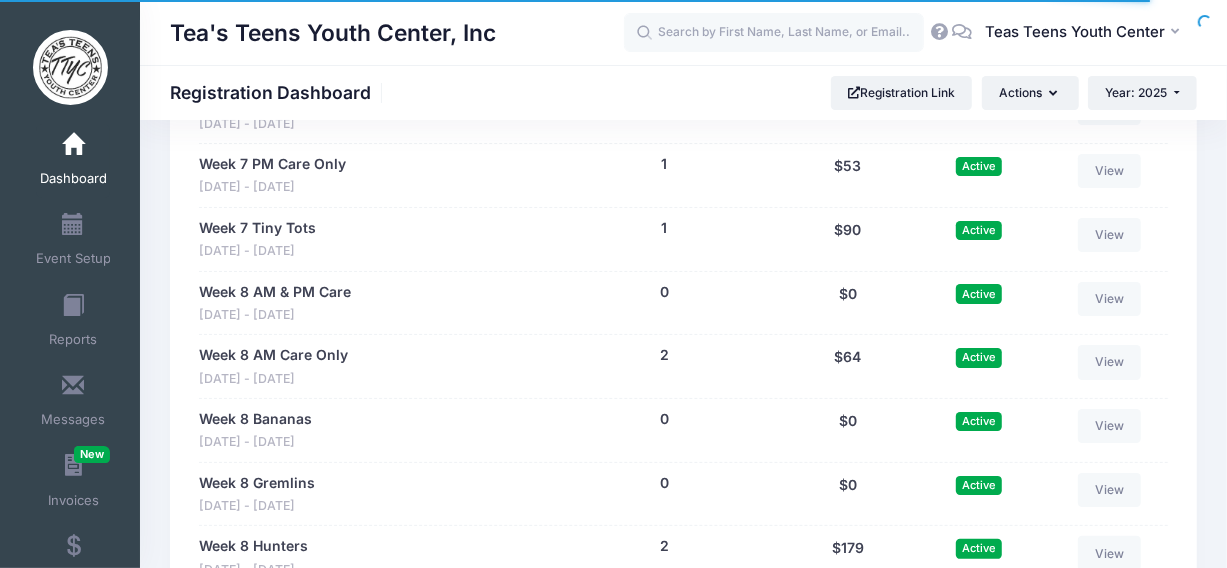 scroll, scrollTop: 4611, scrollLeft: 0, axis: vertical 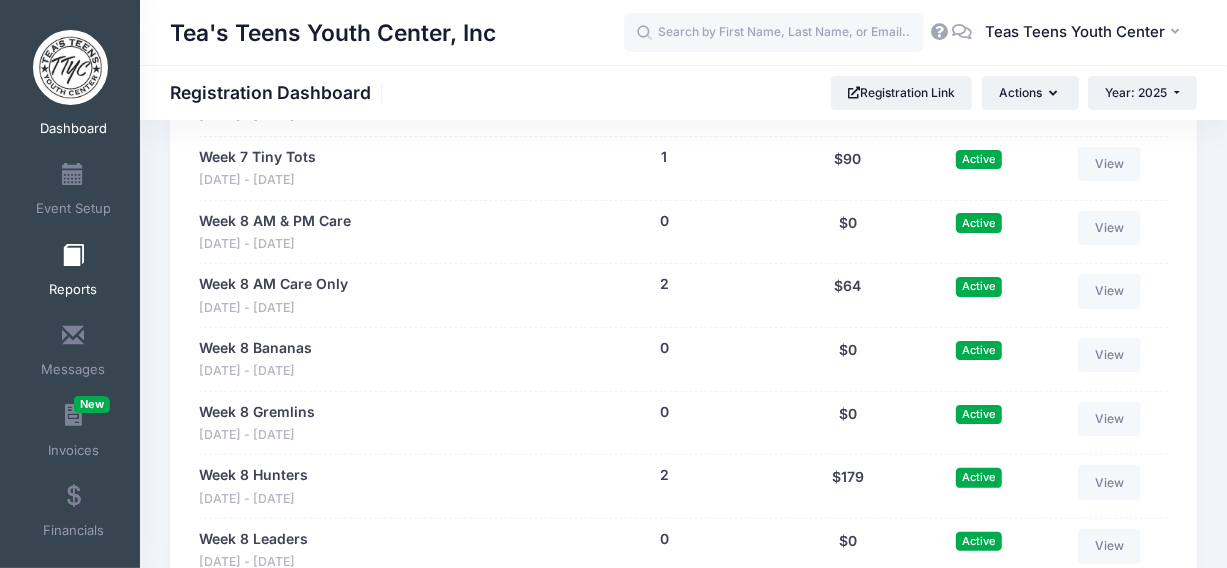 click at bounding box center [73, 256] 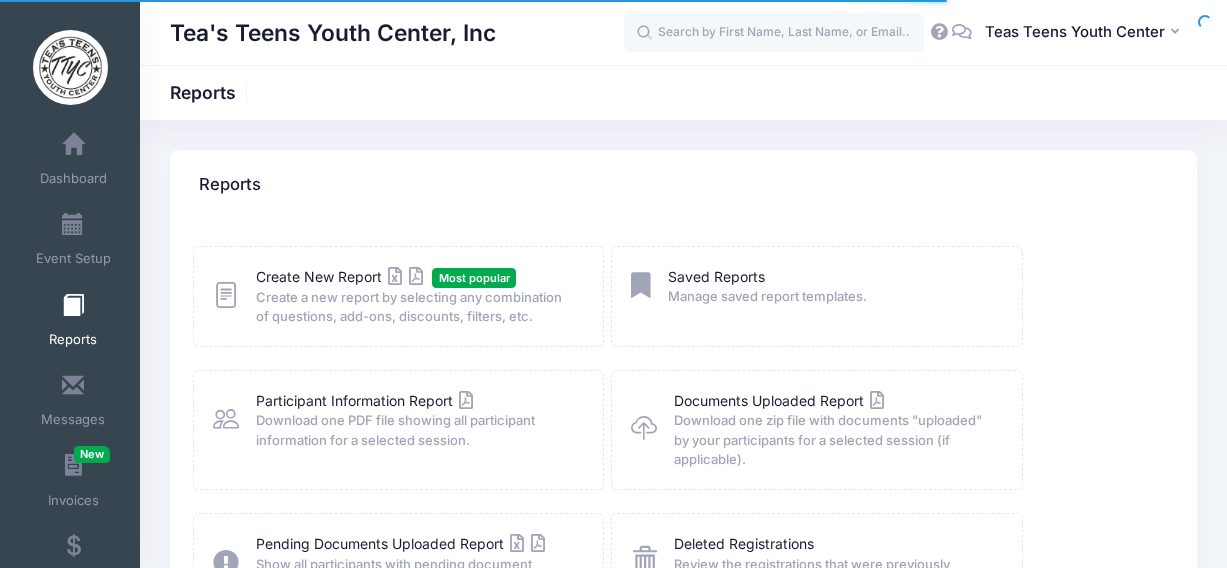 scroll, scrollTop: 0, scrollLeft: 0, axis: both 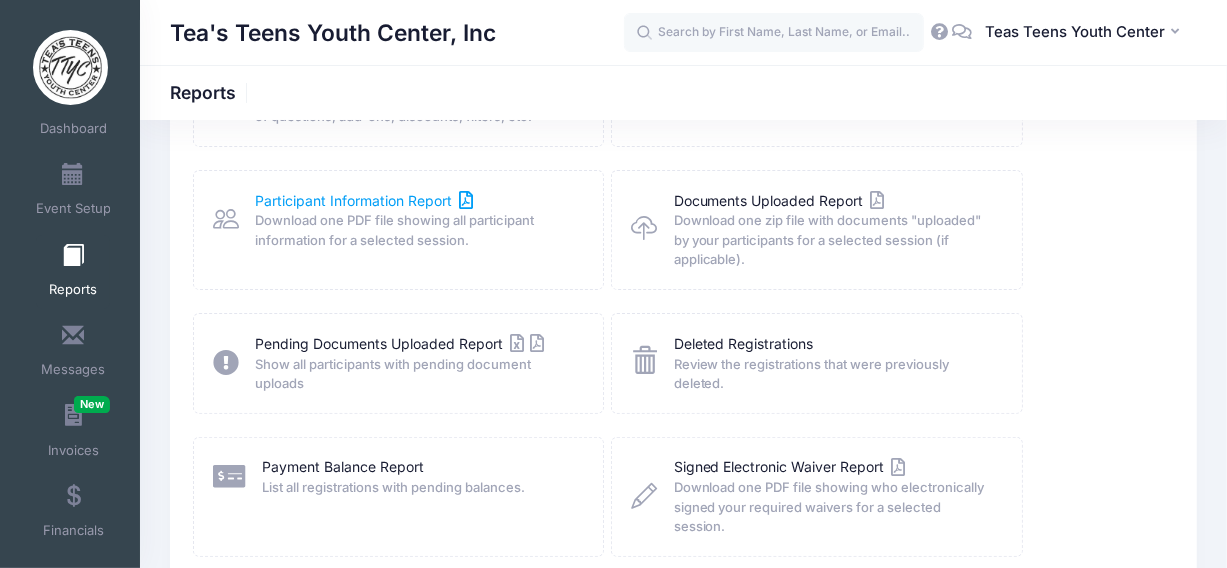 click at bounding box center [466, 201] 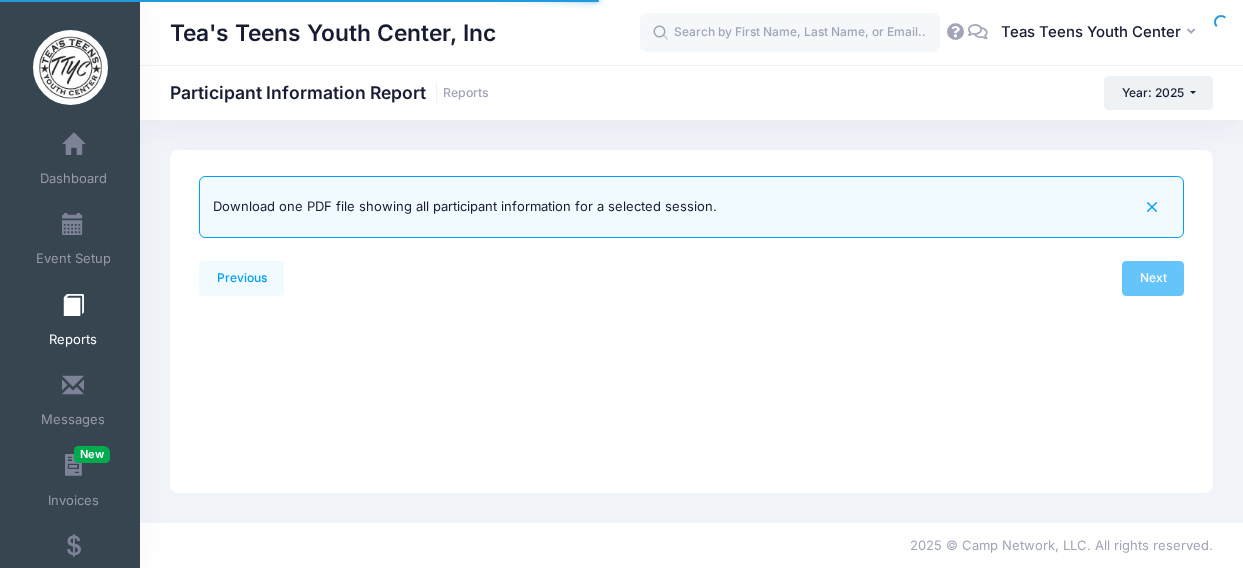 scroll, scrollTop: 0, scrollLeft: 0, axis: both 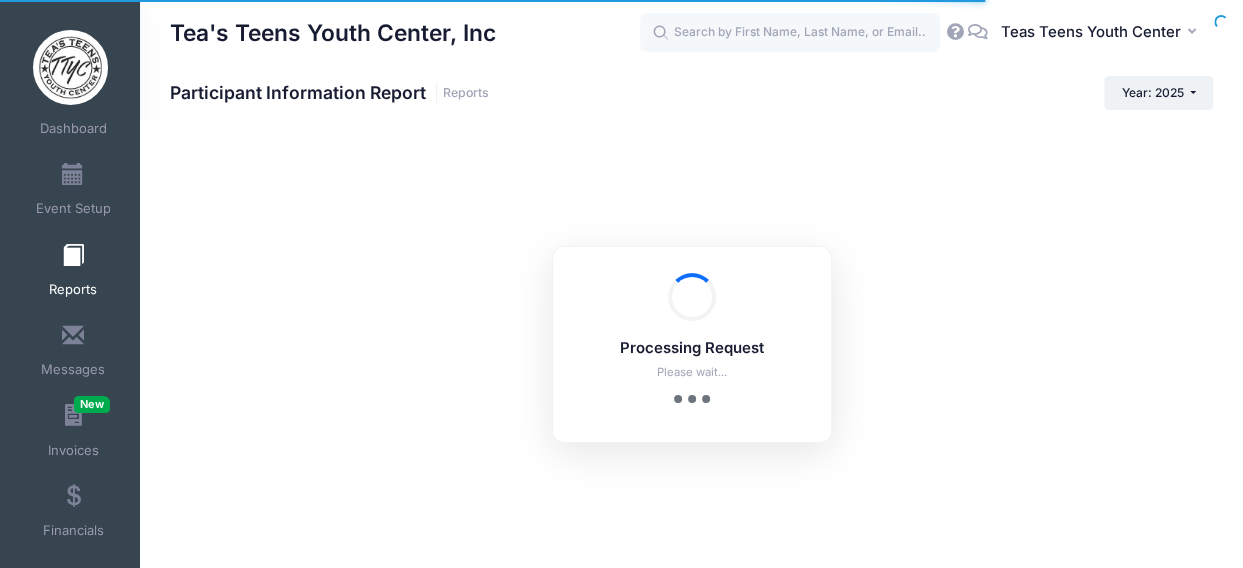 checkbox on "true" 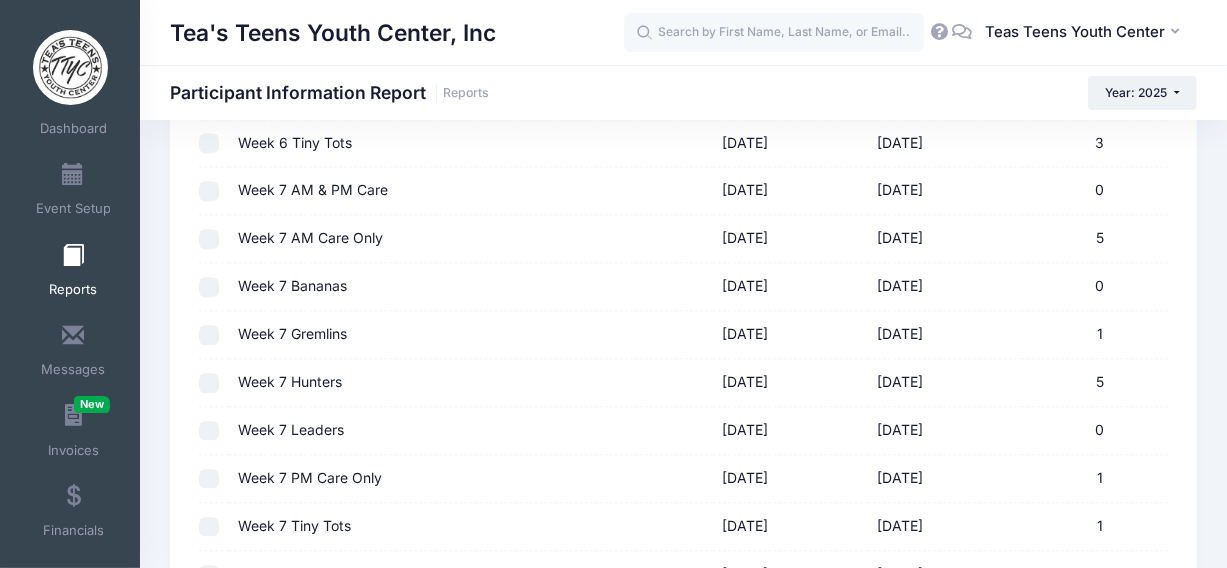 scroll, scrollTop: 2500, scrollLeft: 0, axis: vertical 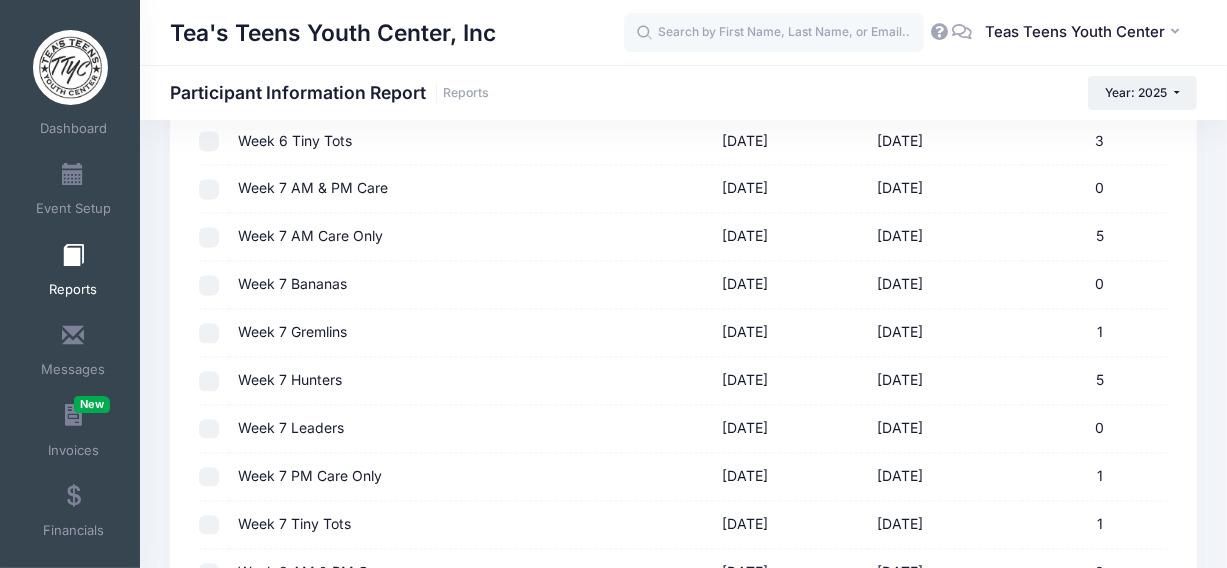 click at bounding box center [209, 333] 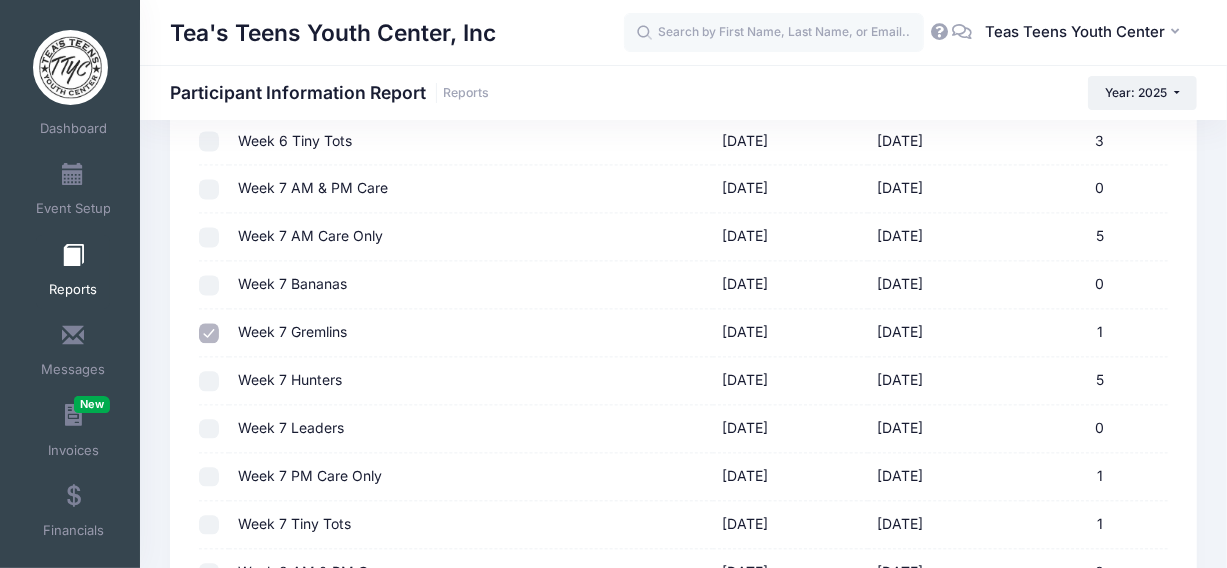 click at bounding box center (209, 381) 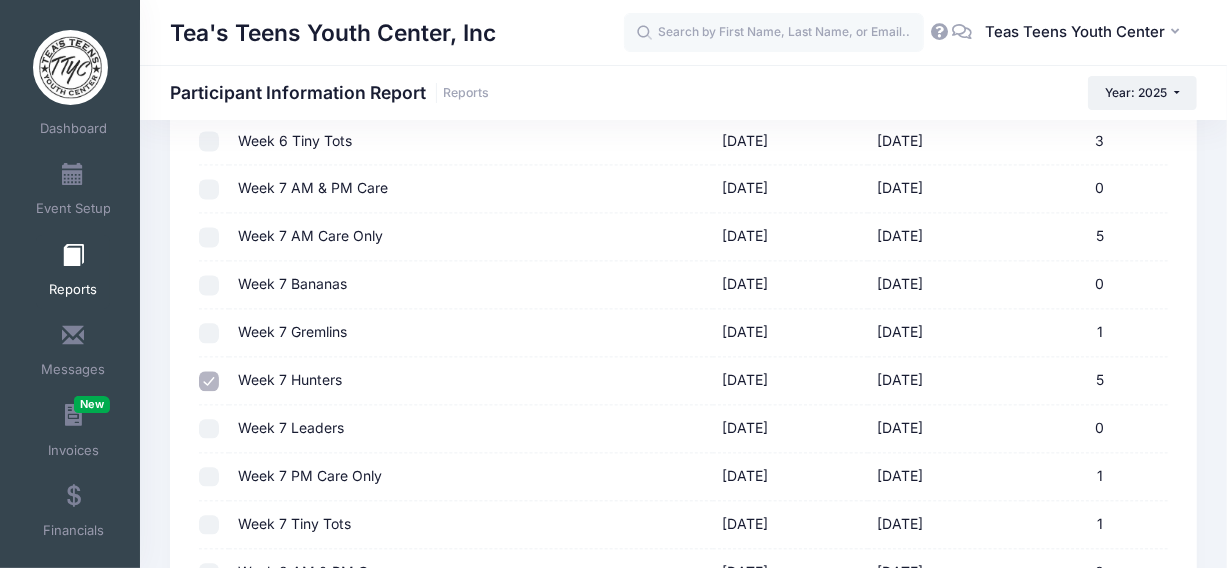 checkbox on "false" 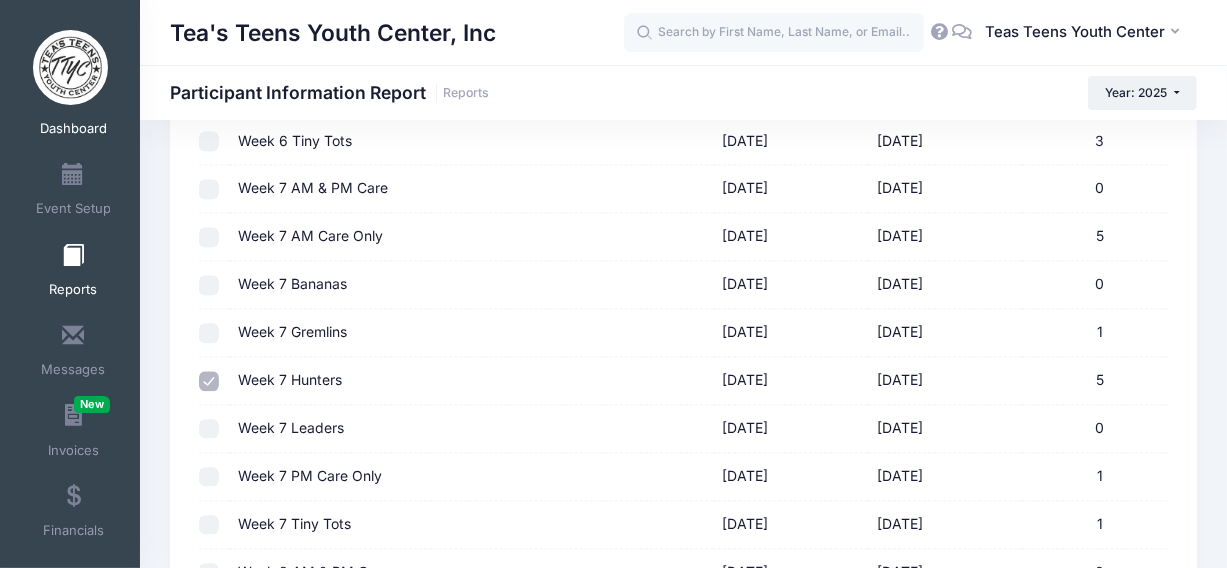 click on "Dashboard" at bounding box center (73, 129) 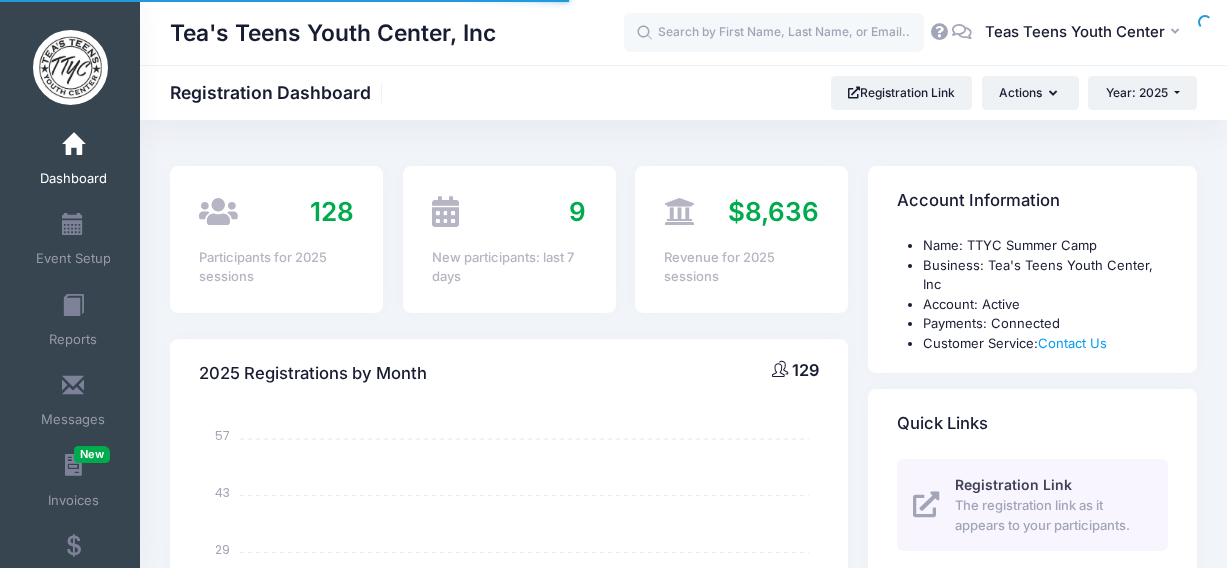 select 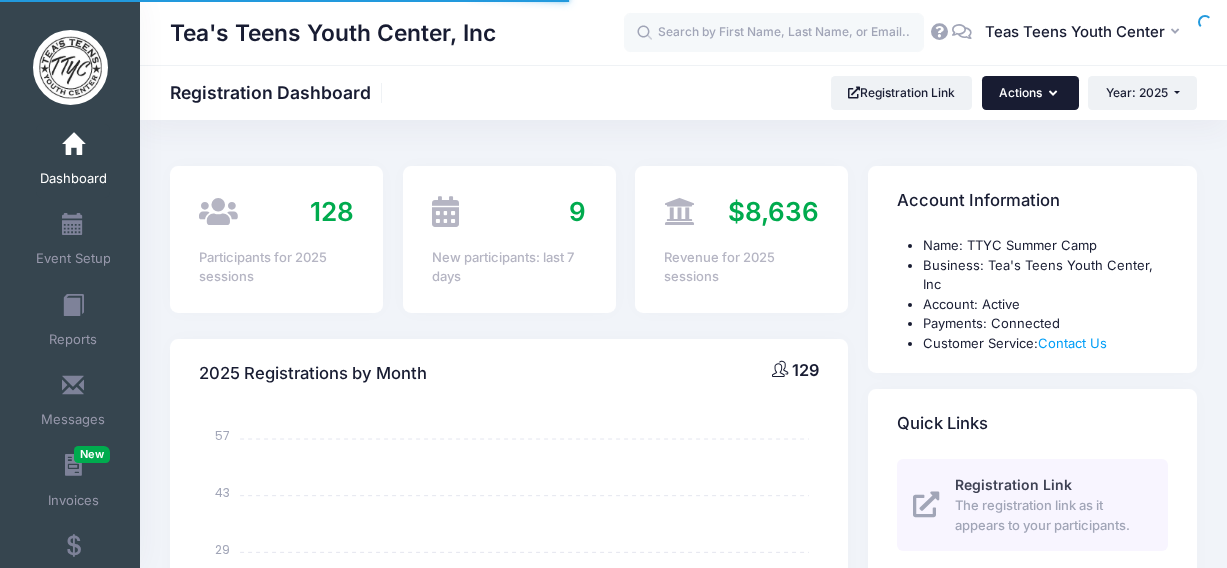 scroll, scrollTop: 0, scrollLeft: 0, axis: both 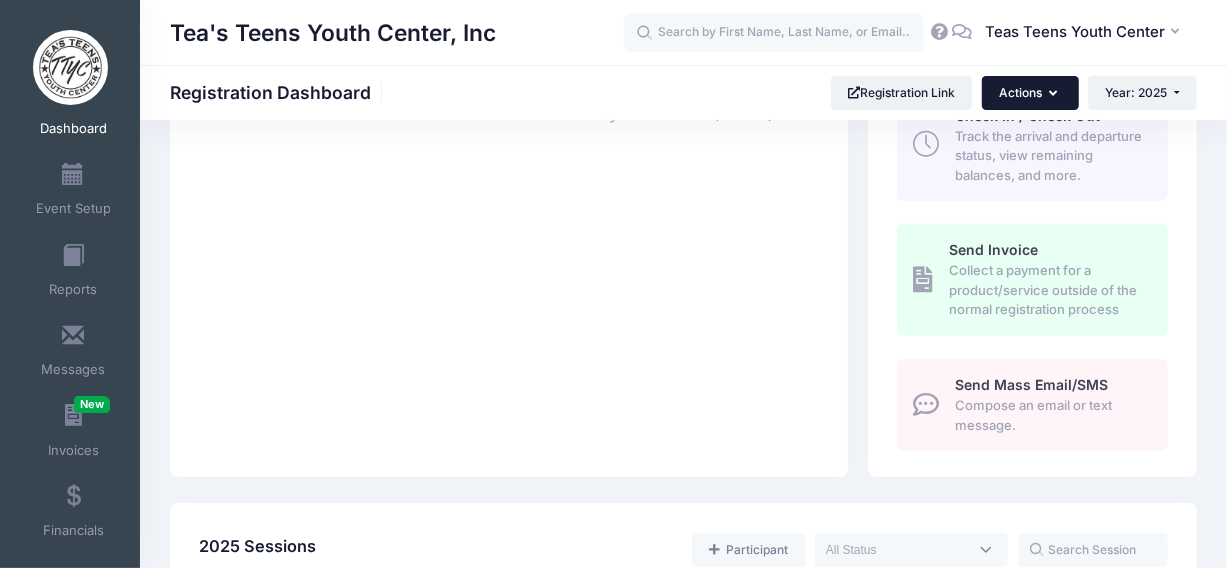 click on "Actions" at bounding box center (1030, 93) 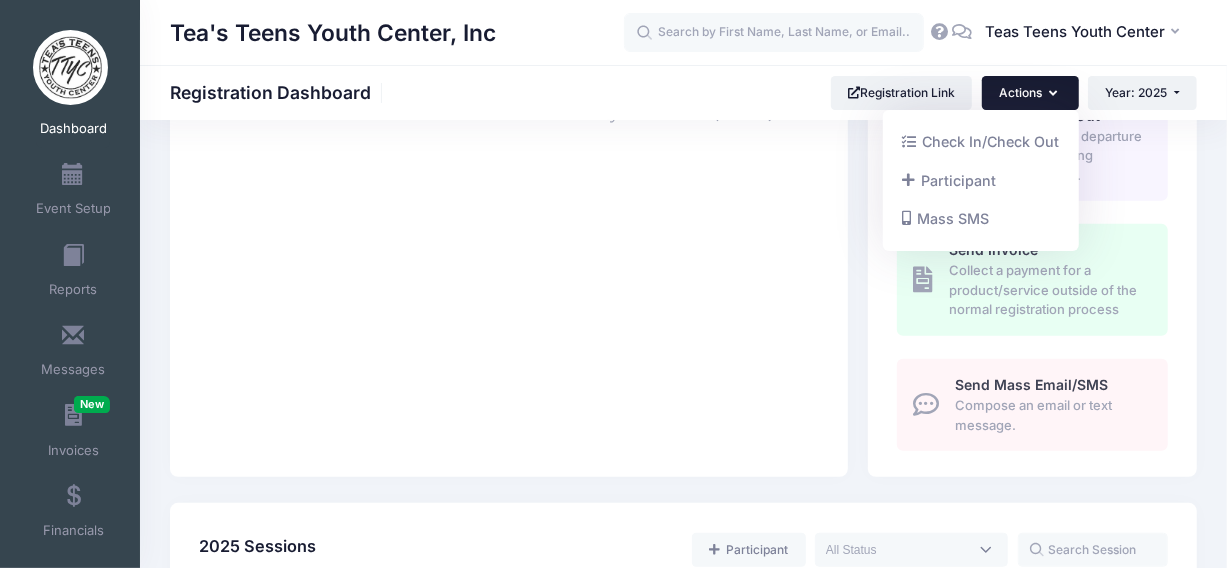 click on "Send Invoice
Collect a payment for a product/service outside of the normal registration process" at bounding box center (1032, 280) 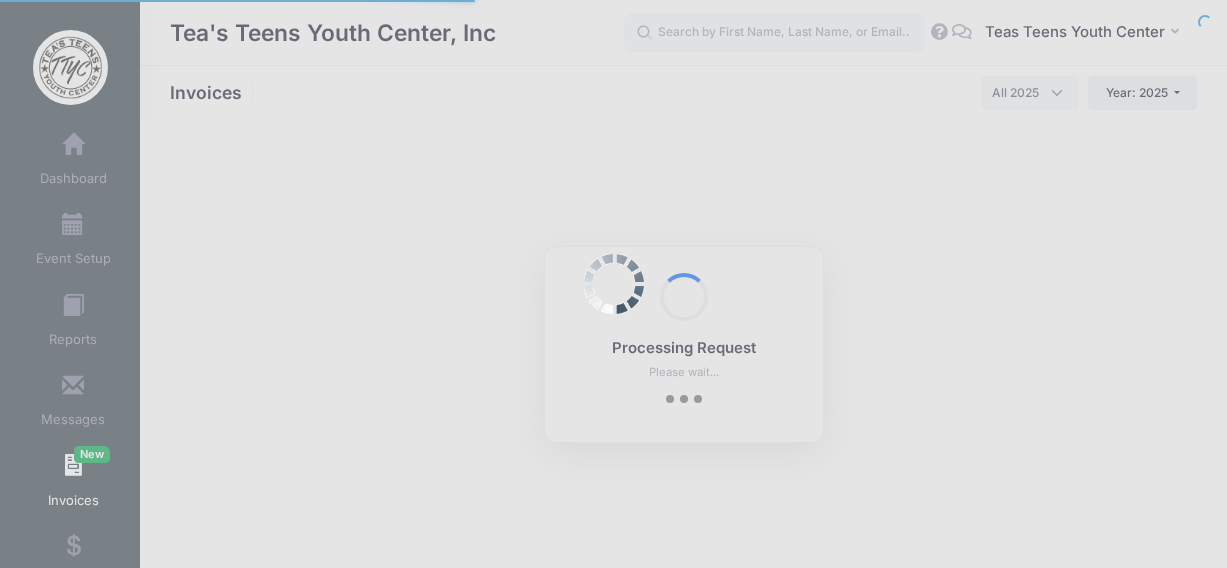 select 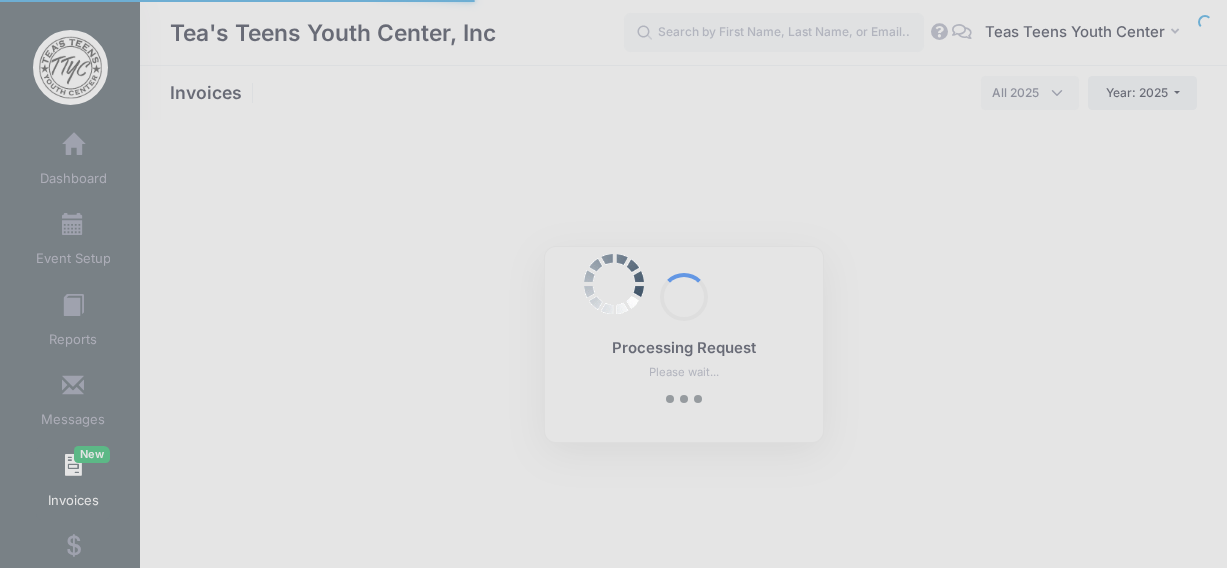 scroll, scrollTop: 0, scrollLeft: 0, axis: both 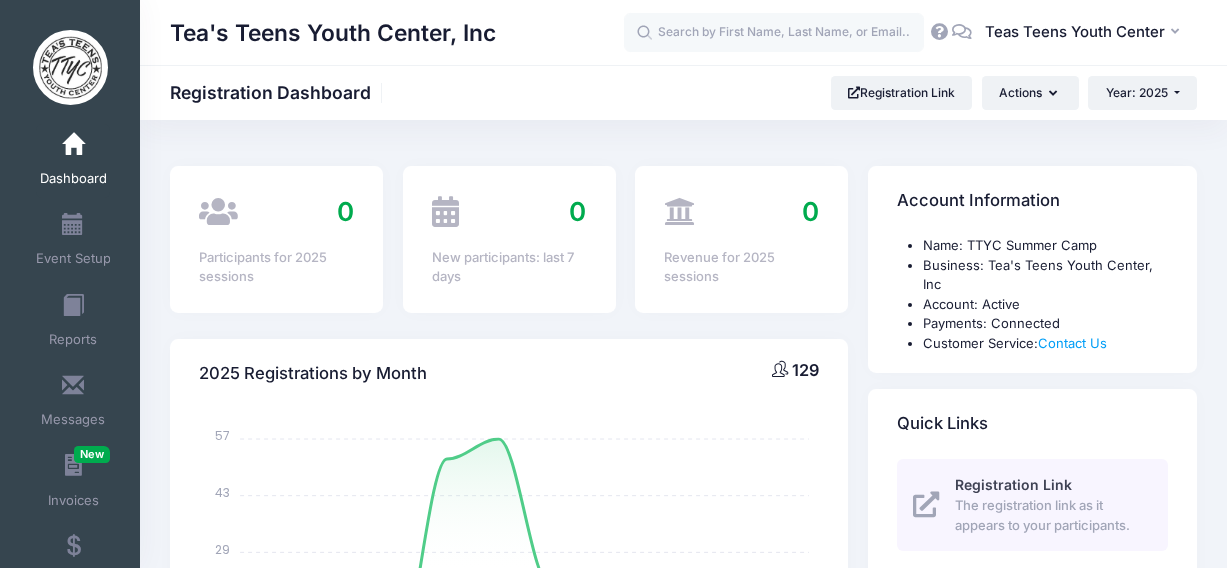 select 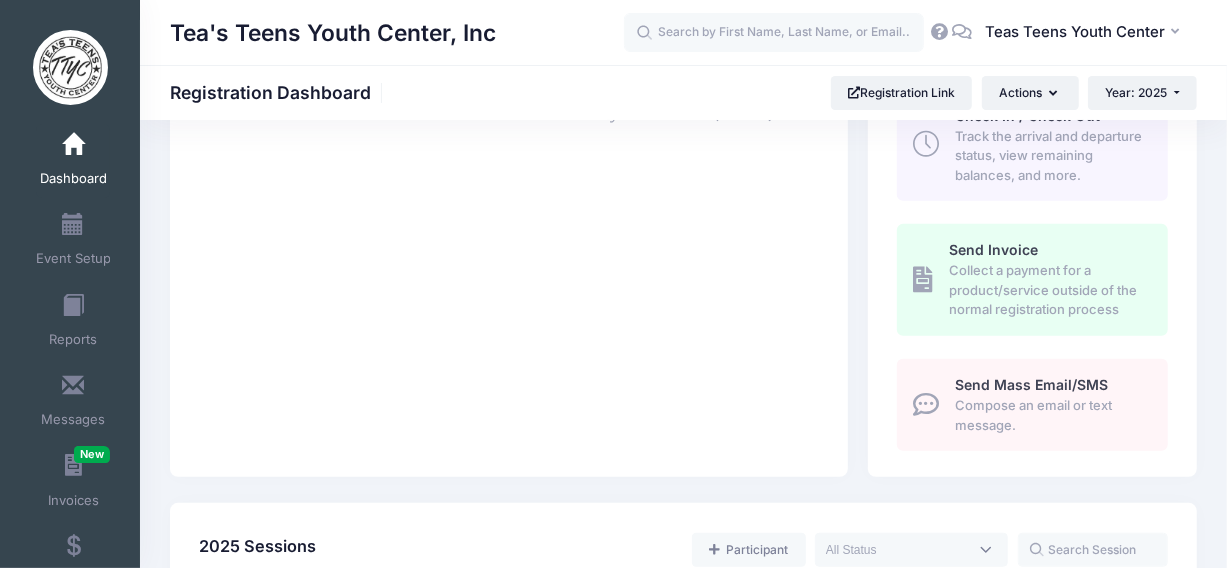 scroll, scrollTop: 600, scrollLeft: 0, axis: vertical 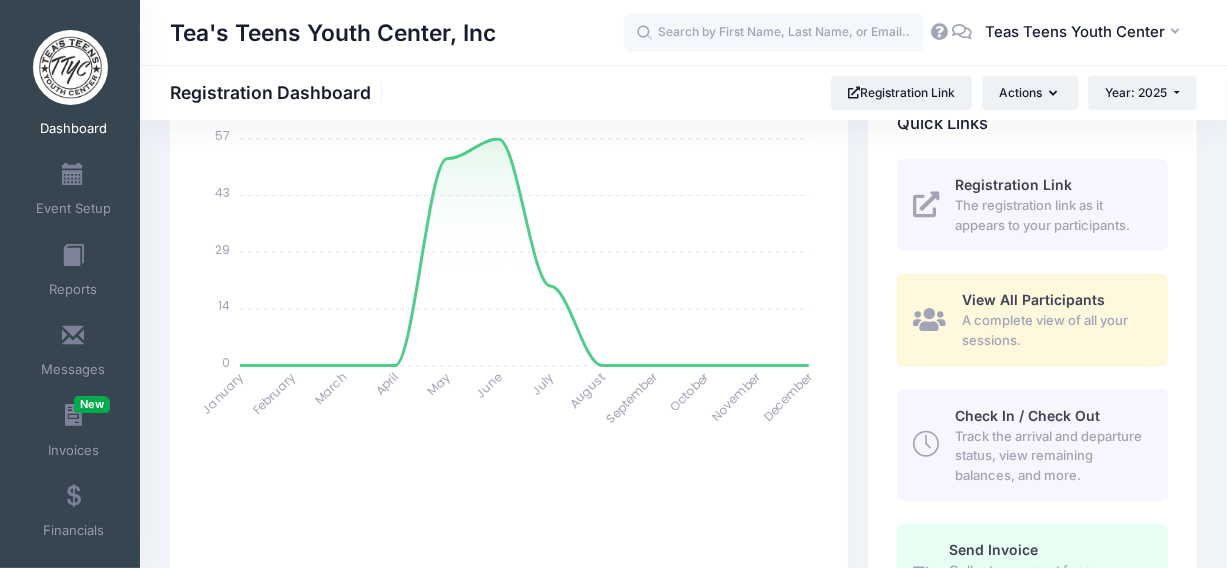 click on "View All Participants" at bounding box center (1033, 299) 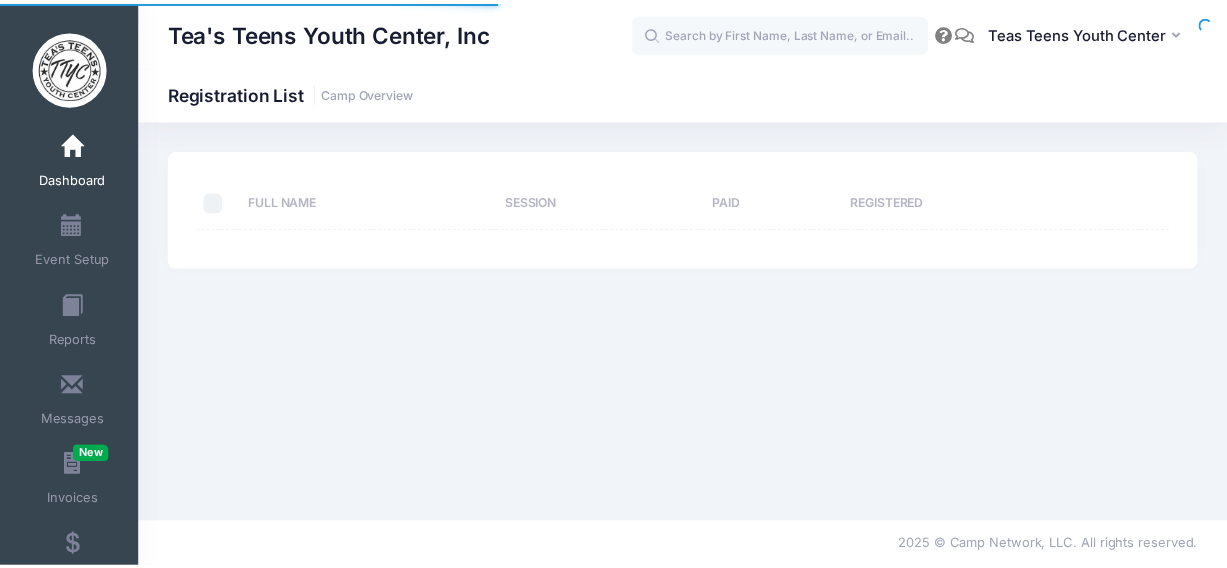 scroll, scrollTop: 0, scrollLeft: 0, axis: both 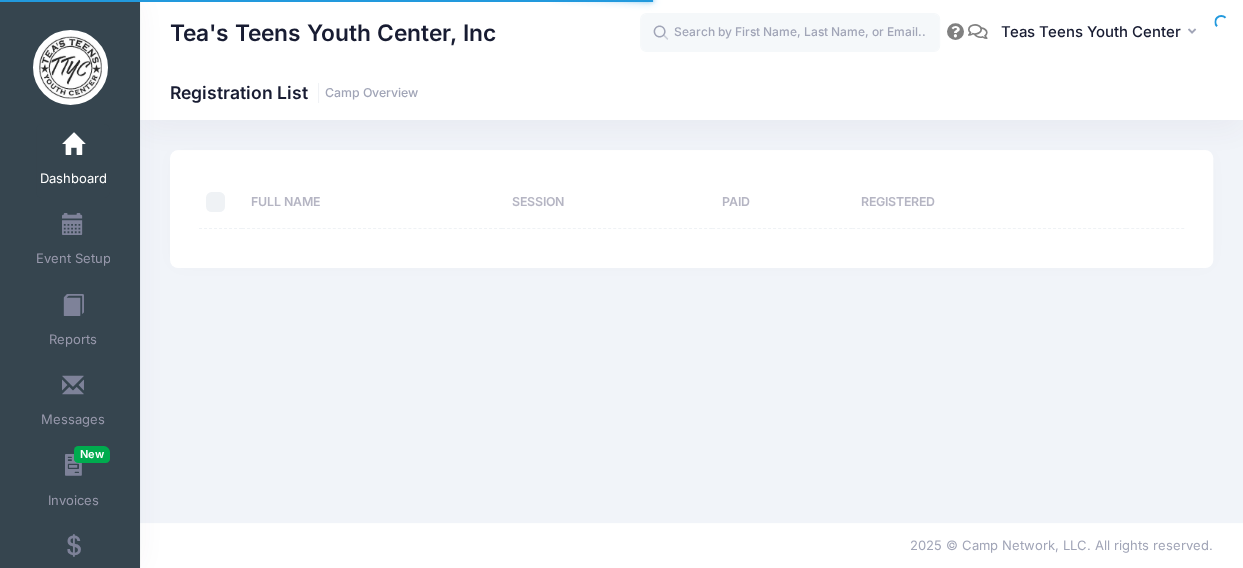 select on "10" 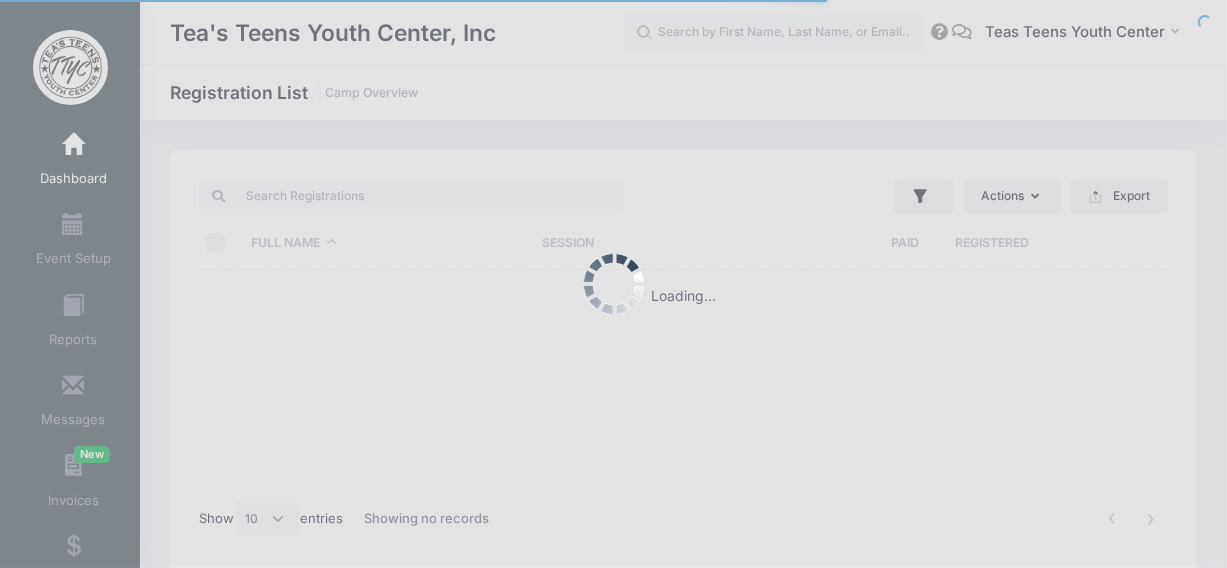scroll, scrollTop: 50, scrollLeft: 0, axis: vertical 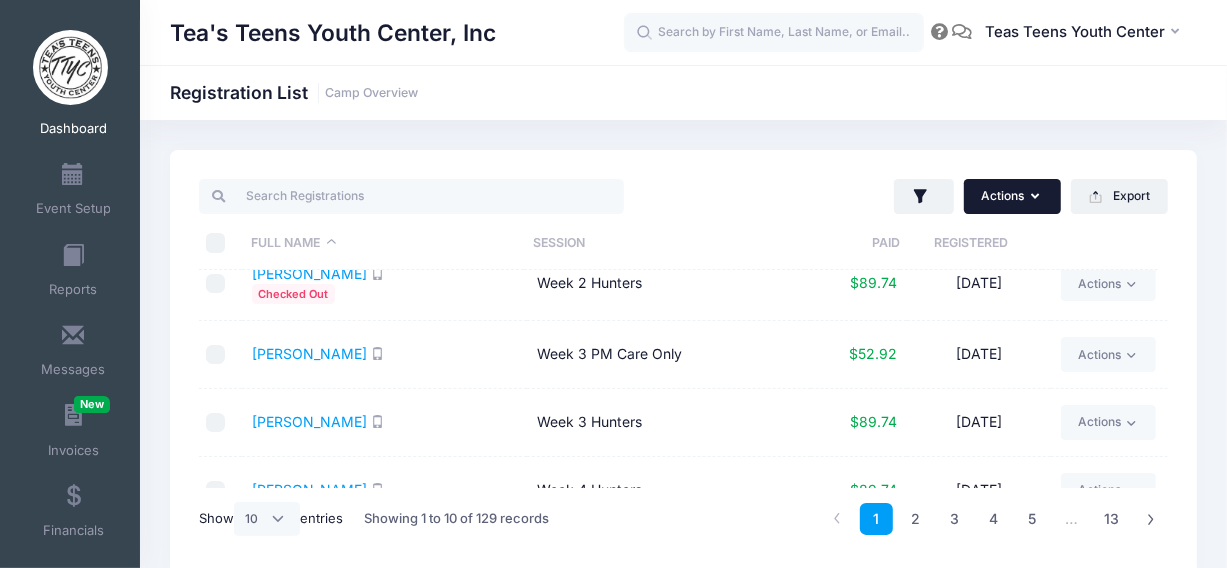 click on "Actions" at bounding box center (1012, 196) 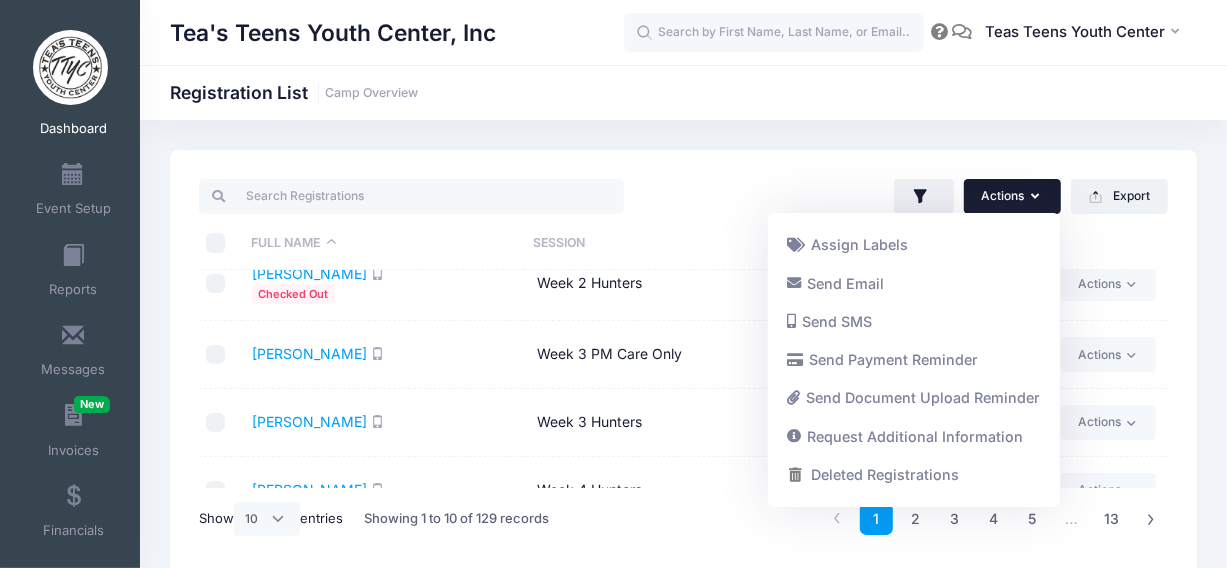 click on "Dashboard" at bounding box center (73, 129) 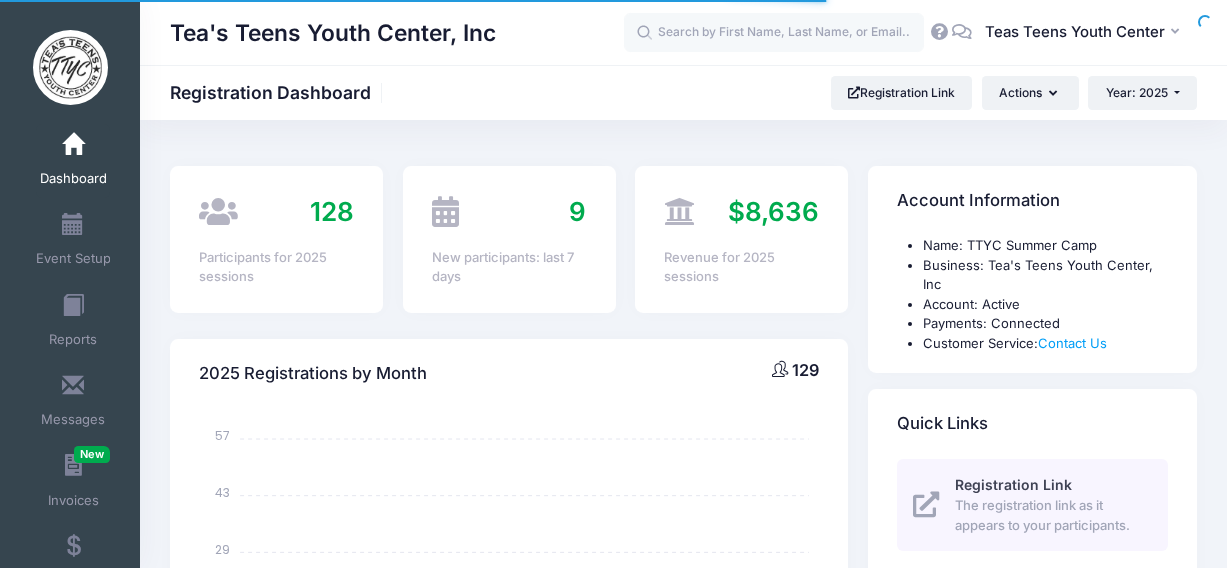 select 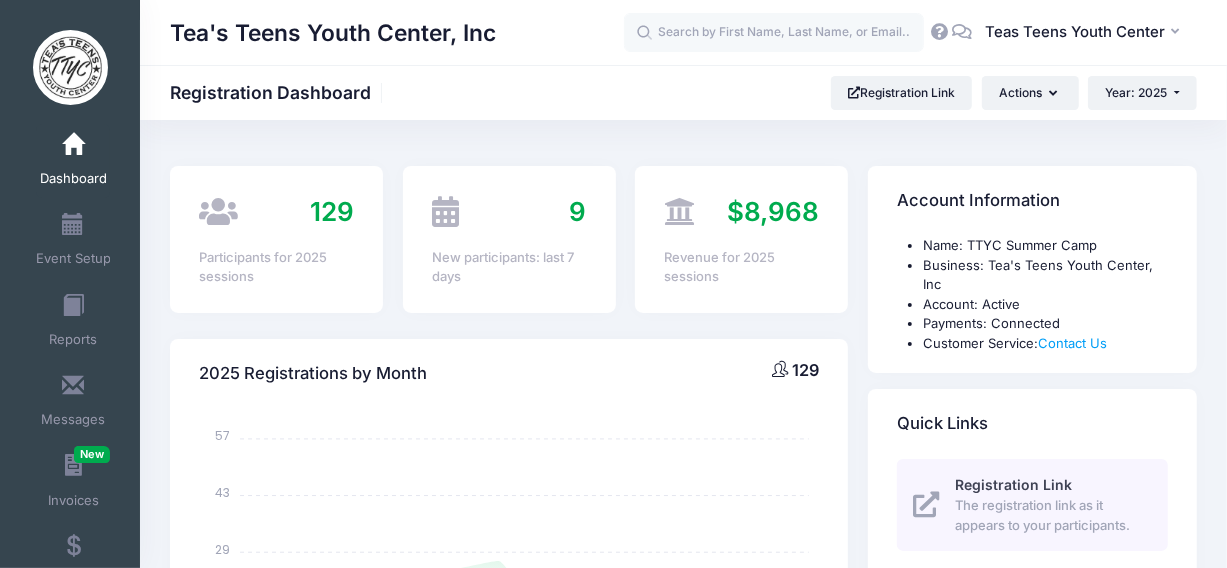 scroll, scrollTop: 50, scrollLeft: 0, axis: vertical 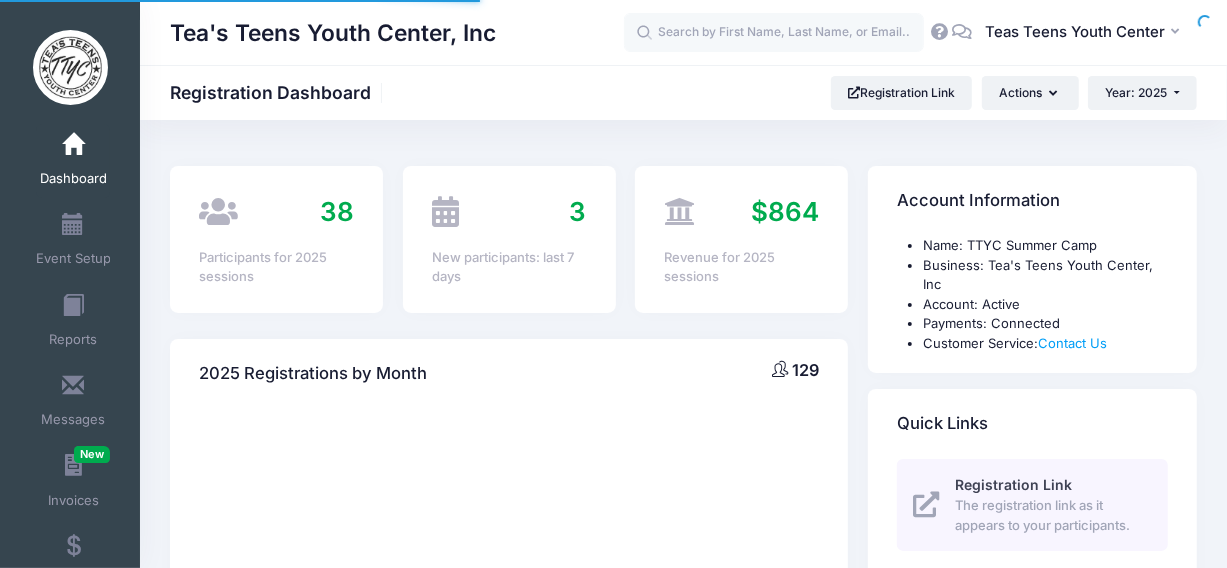 select 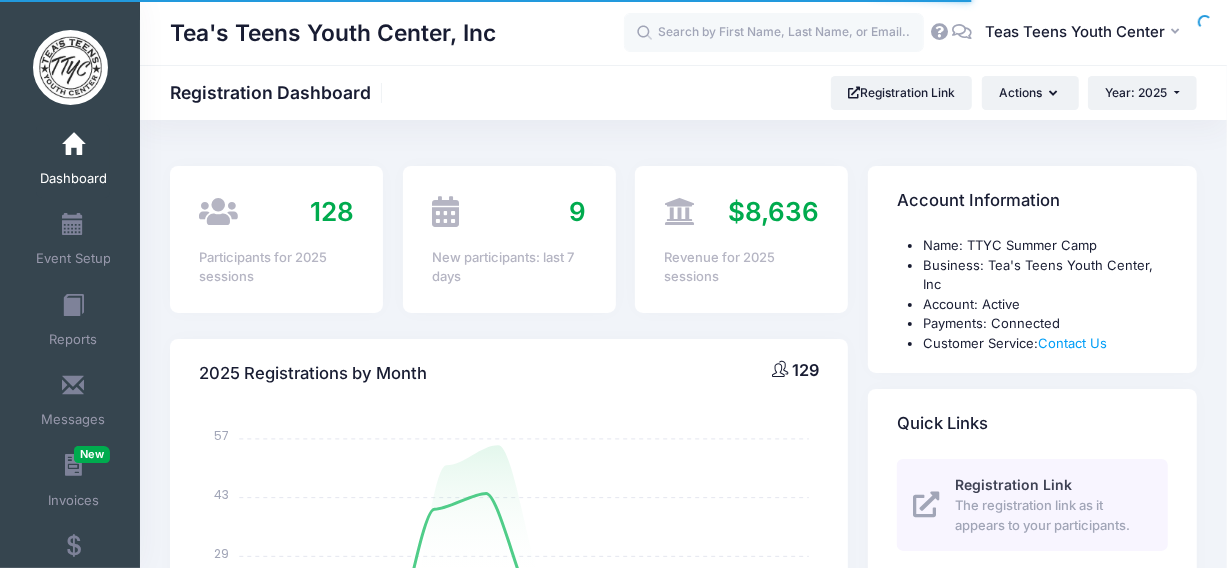scroll, scrollTop: 50, scrollLeft: 0, axis: vertical 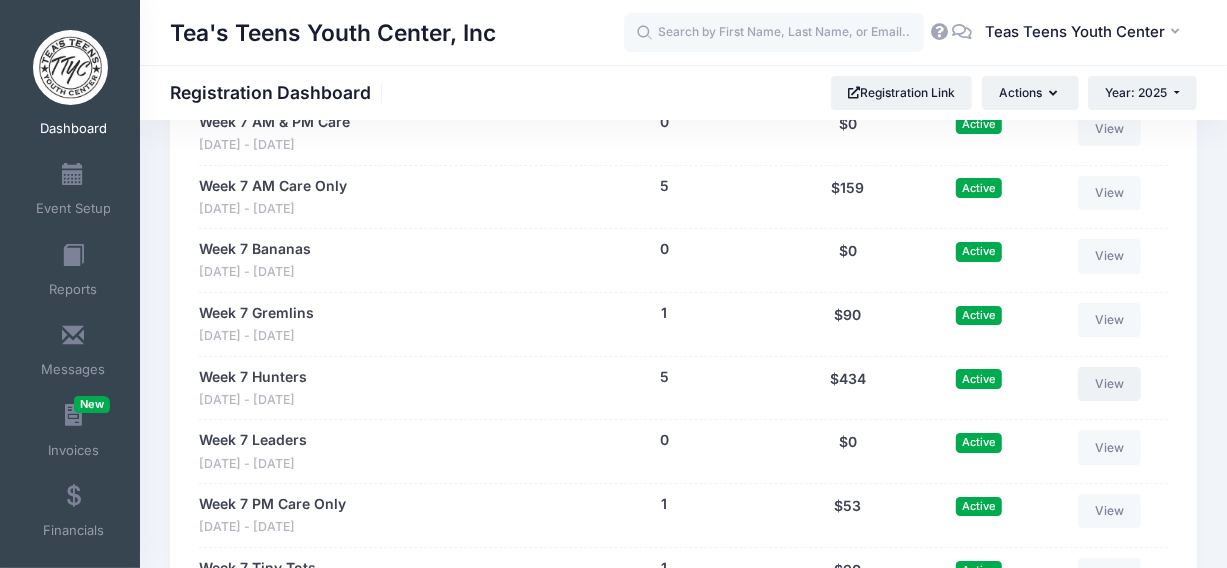 click on "View" at bounding box center (1110, 384) 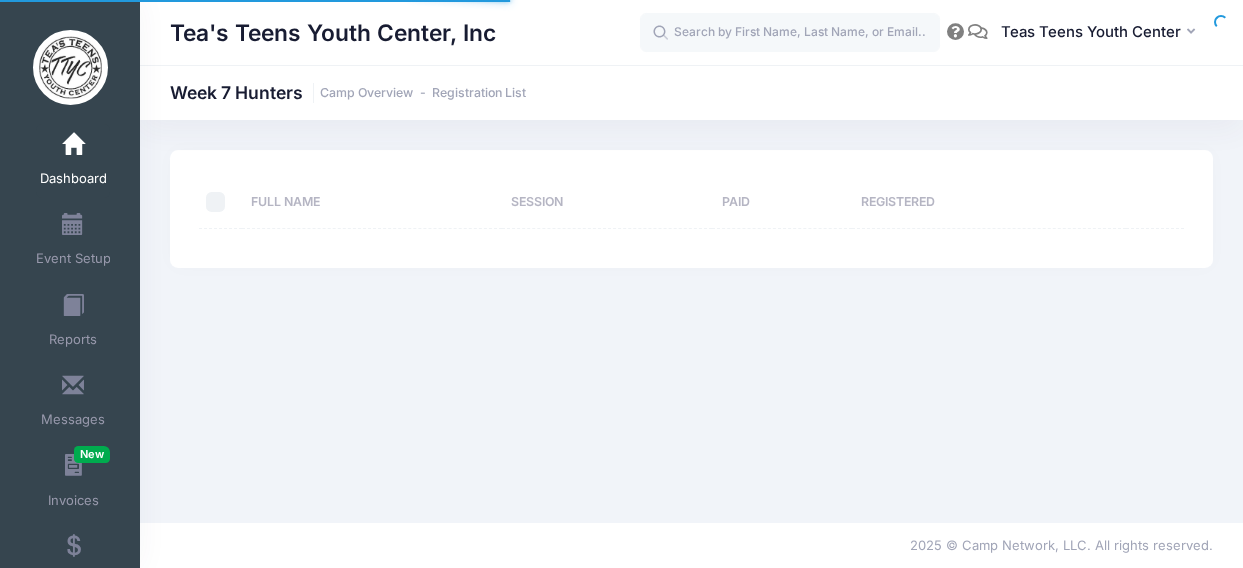 scroll, scrollTop: 0, scrollLeft: 0, axis: both 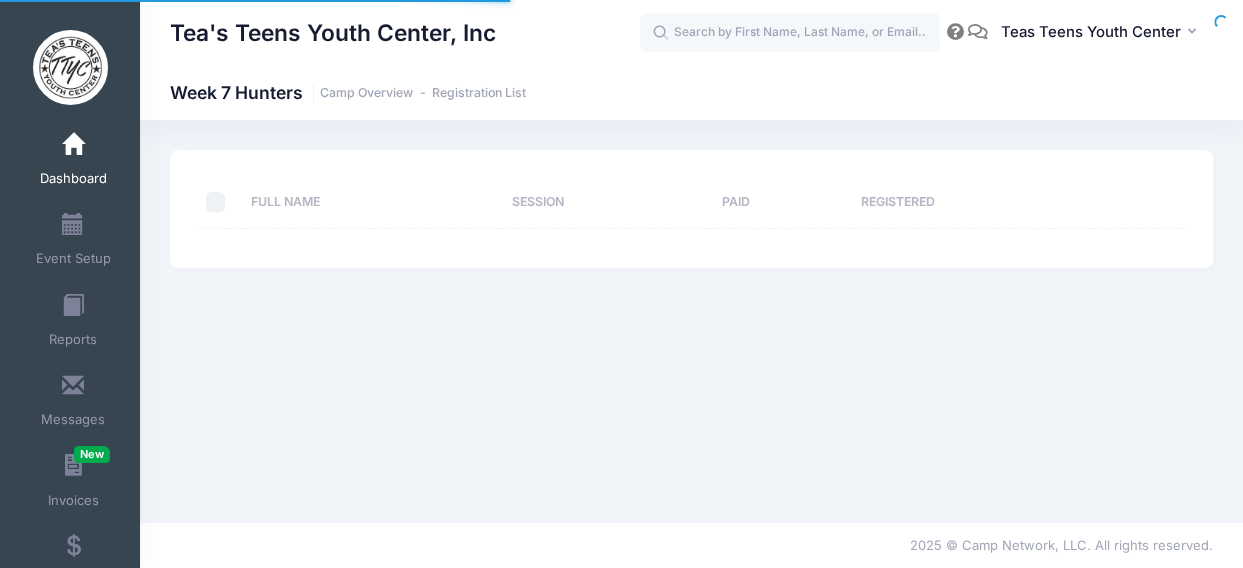 select on "10" 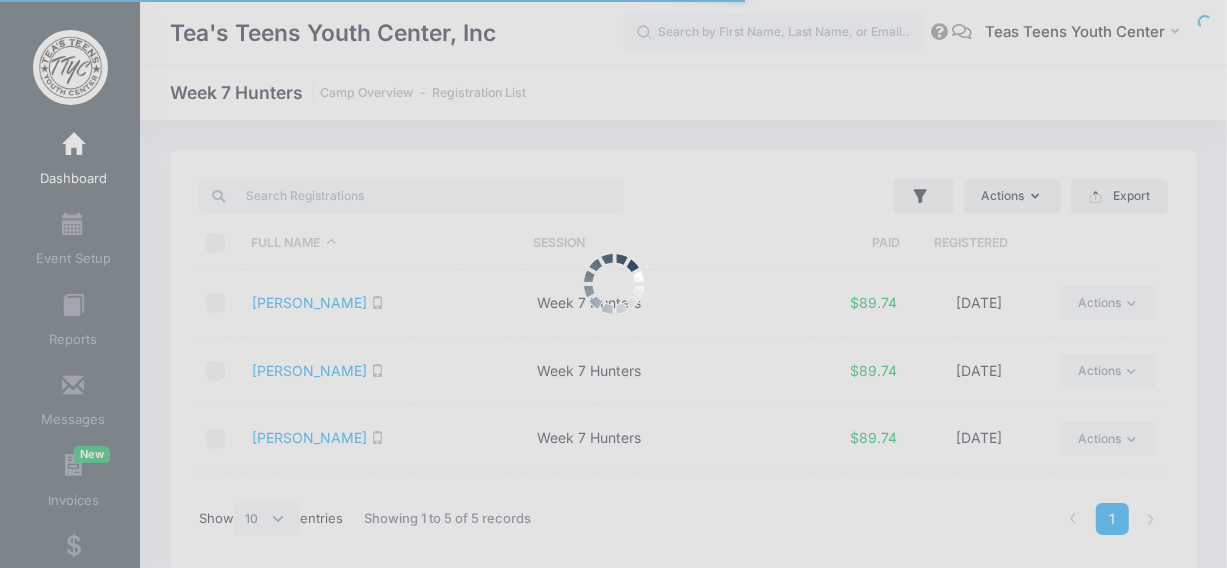 scroll, scrollTop: 50, scrollLeft: 0, axis: vertical 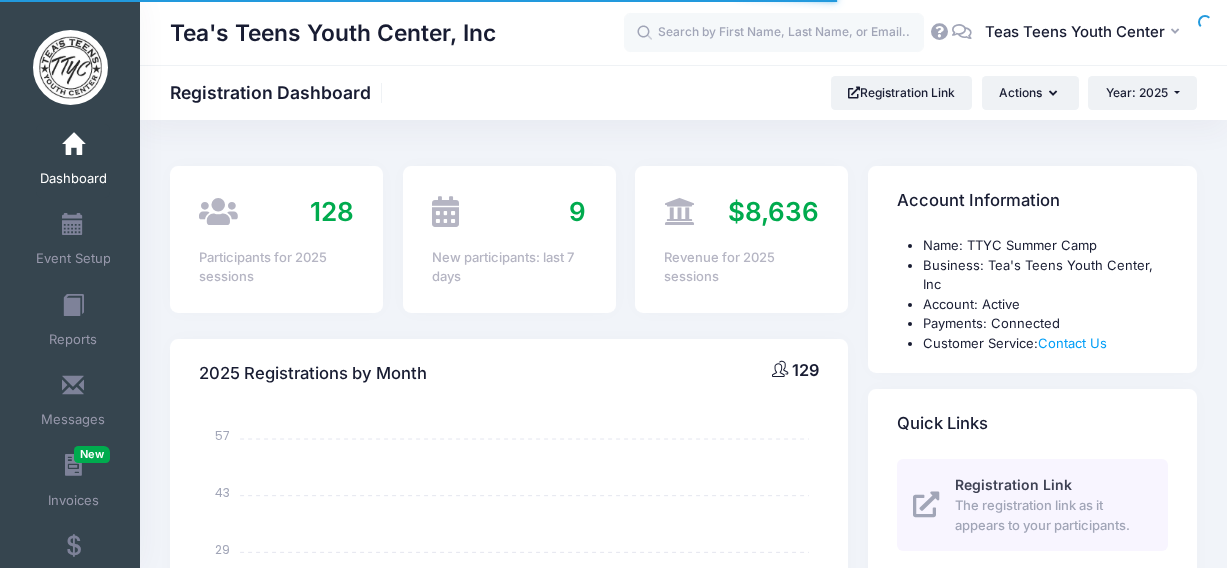 select 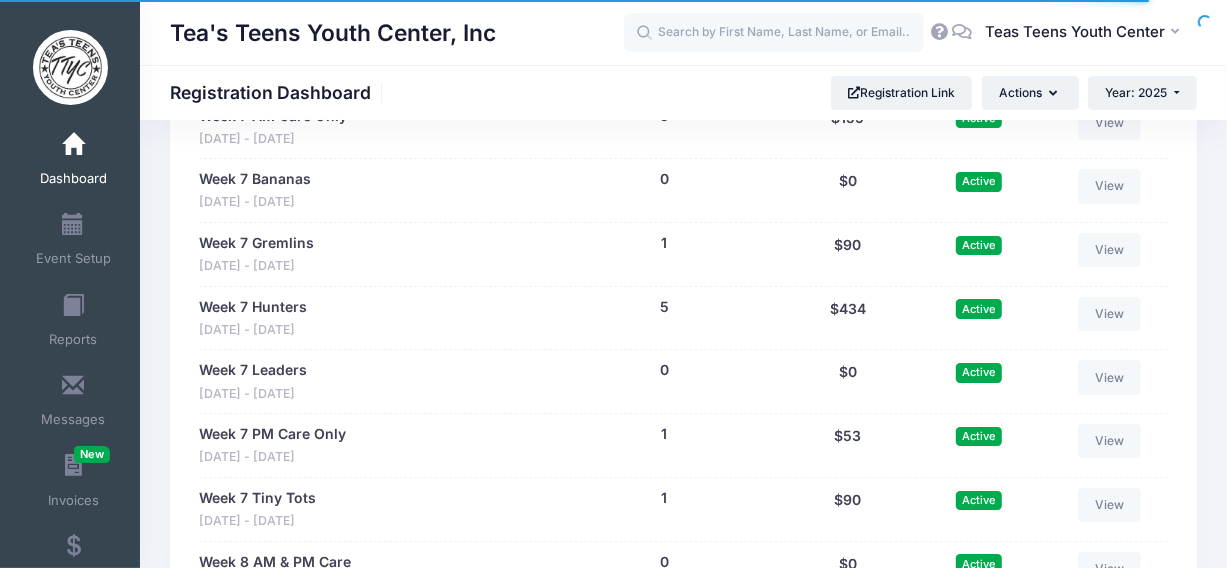 scroll, scrollTop: 4270, scrollLeft: 0, axis: vertical 